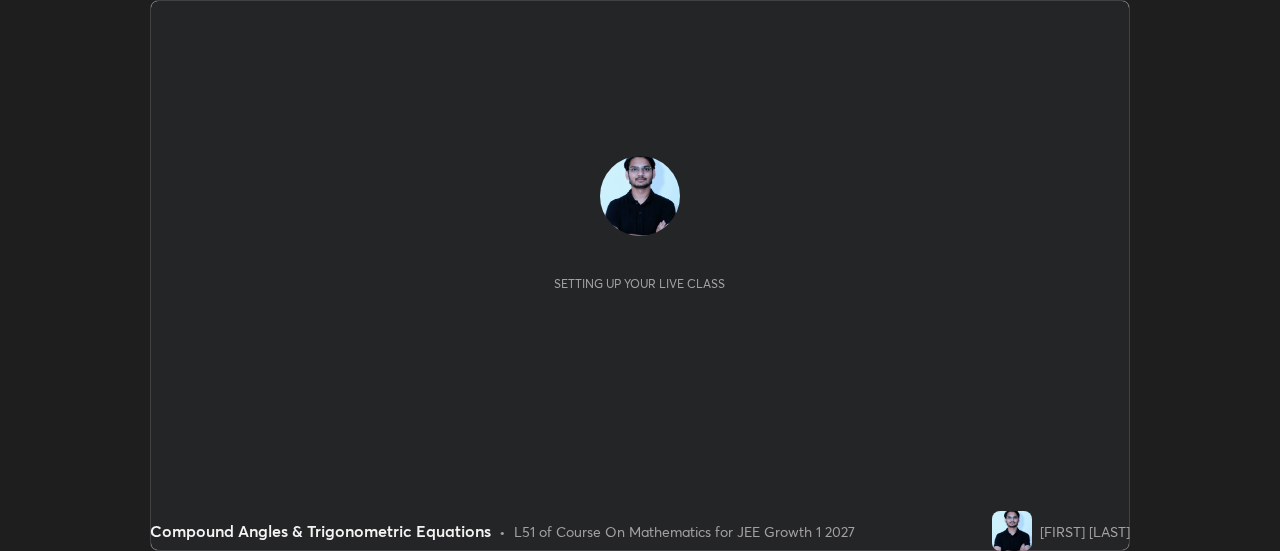 scroll, scrollTop: 0, scrollLeft: 0, axis: both 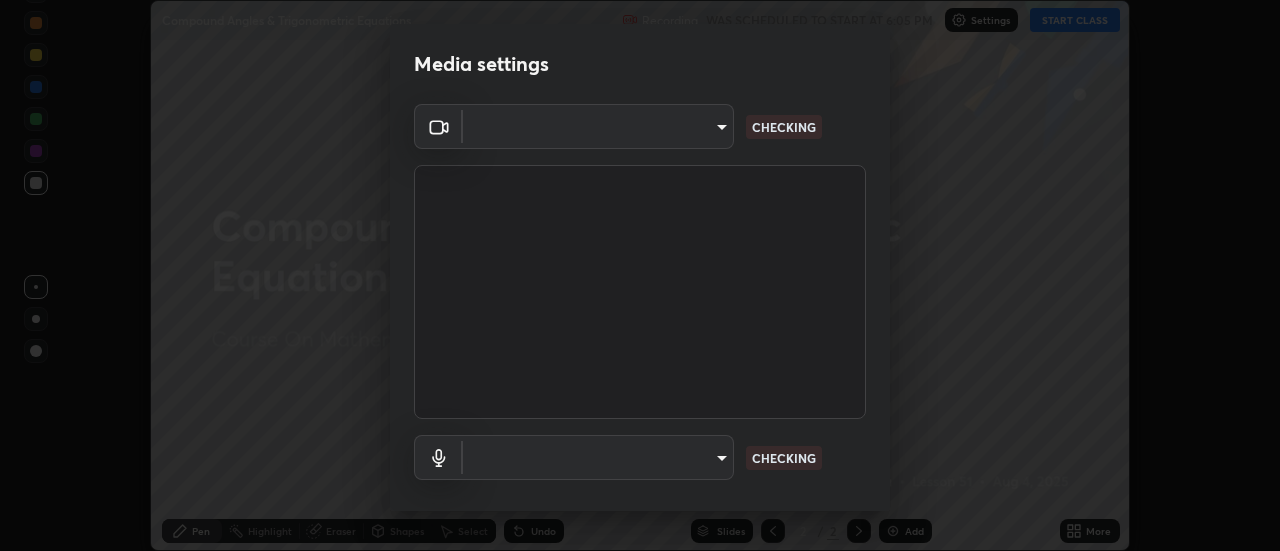 type on "20afe940cbeb59602439e807e0695b369d796bb7f65a41c81d65576627b30d72" 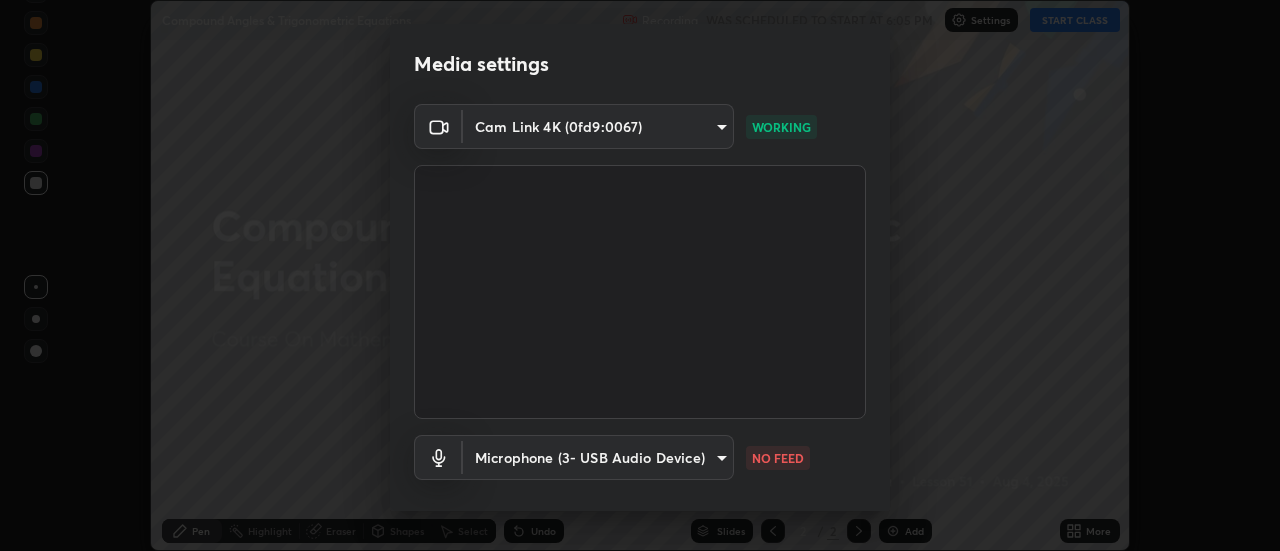 click on "Erase all Compound Angles & Trigonometric Equations Recording WAS SCHEDULED TO START AT  6:05 PM Settings START CLASS Setting up your live class Compound Angles & Trigonometric Equations • L51 of Course On Mathematics for JEE Growth 1 2027 [NAME] Pen Highlight Eraser Shapes Select Undo Slides 2 / 2 Add More No doubts shared Encourage your learners to ask a doubt for better clarity Report an issue Reason for reporting Buffering Chat not working Audio - Video sync issue Educator video quality low ​ Attach an image Report Media settings Cam Link 4K (0fd9:0067) WORKING Microphone (3- USB Audio Device) NO FEED 1 / 5 Next" at bounding box center [640, 275] 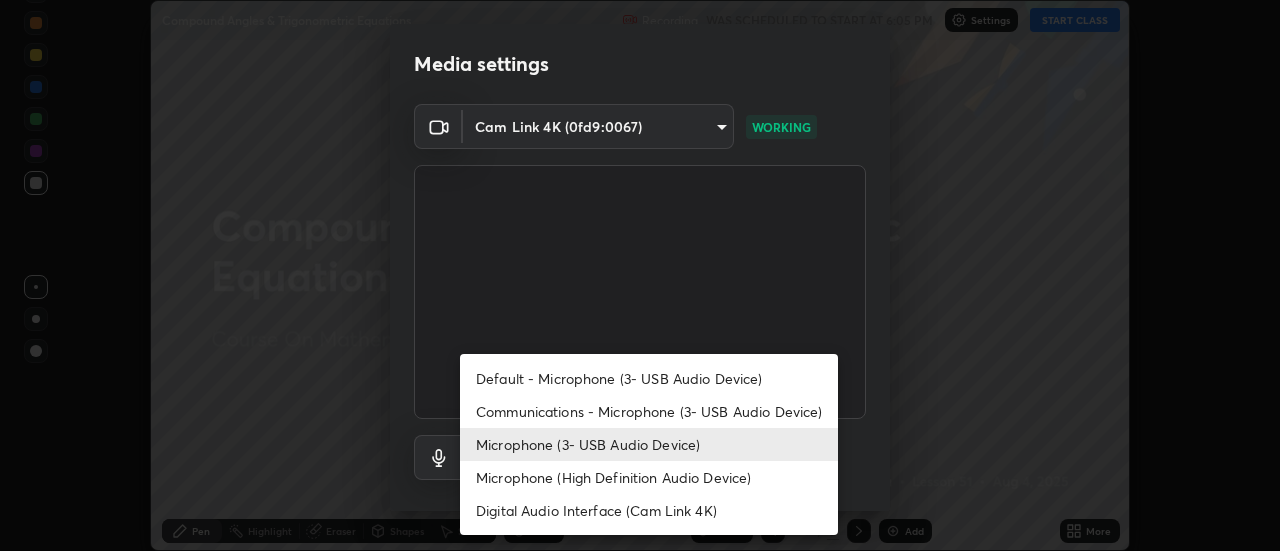 click on "Communications - Microphone (3- USB Audio Device)" at bounding box center (649, 411) 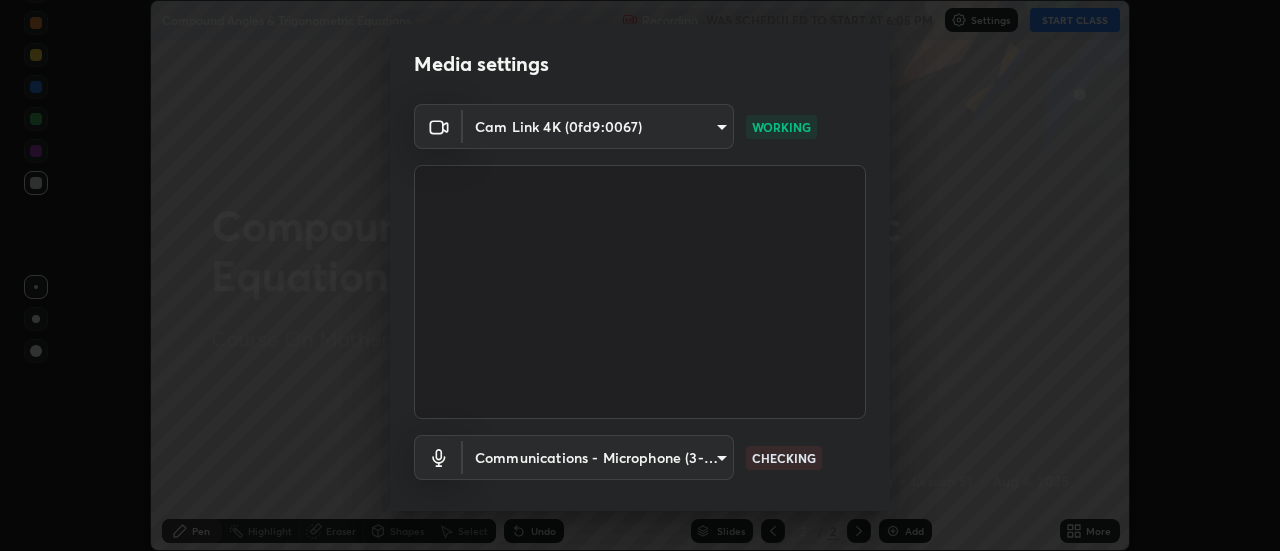 click on "Erase all Compound Angles & Trigonometric Equations Recording WAS SCHEDULED TO START AT  6:05 PM Settings START CLASS Setting up your live class Compound Angles & Trigonometric Equations • L51 of Course On Mathematics for JEE Growth 1 2027 [NAME] Pen Highlight Eraser Shapes Select Undo Slides 2 / 2 Add More No doubts shared Encourage your learners to ask a doubt for better clarity Report an issue Reason for reporting Buffering Chat not working Audio - Video sync issue Educator video quality low ​ Attach an image Report Media settings Cam Link 4K (0fd9:0067) WORKING Communications - Microphone (3- USB Audio Device) communications CHECKING 1 / 5 Next Default - Microphone (3- USB Audio Device) Communications - Microphone (3- USB Audio Device) Microphone (3- USB Audio Device) Microphone (High Definition Audio Device) Digital Audio Interface (Cam Link 4K)" at bounding box center [640, 275] 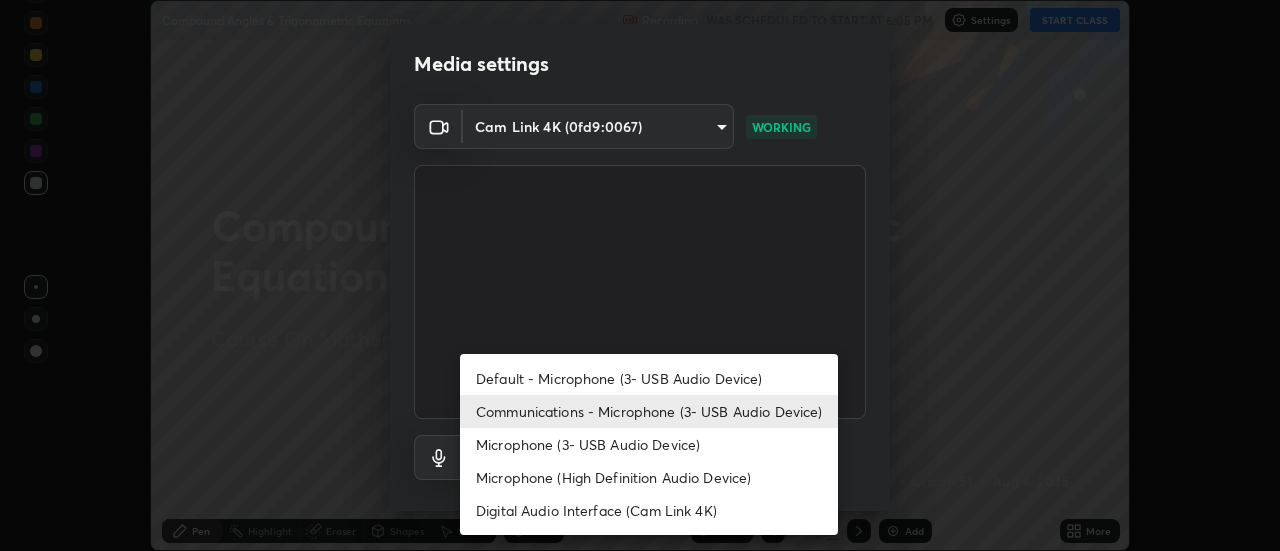 click on "Microphone (3- USB Audio Device)" at bounding box center (649, 444) 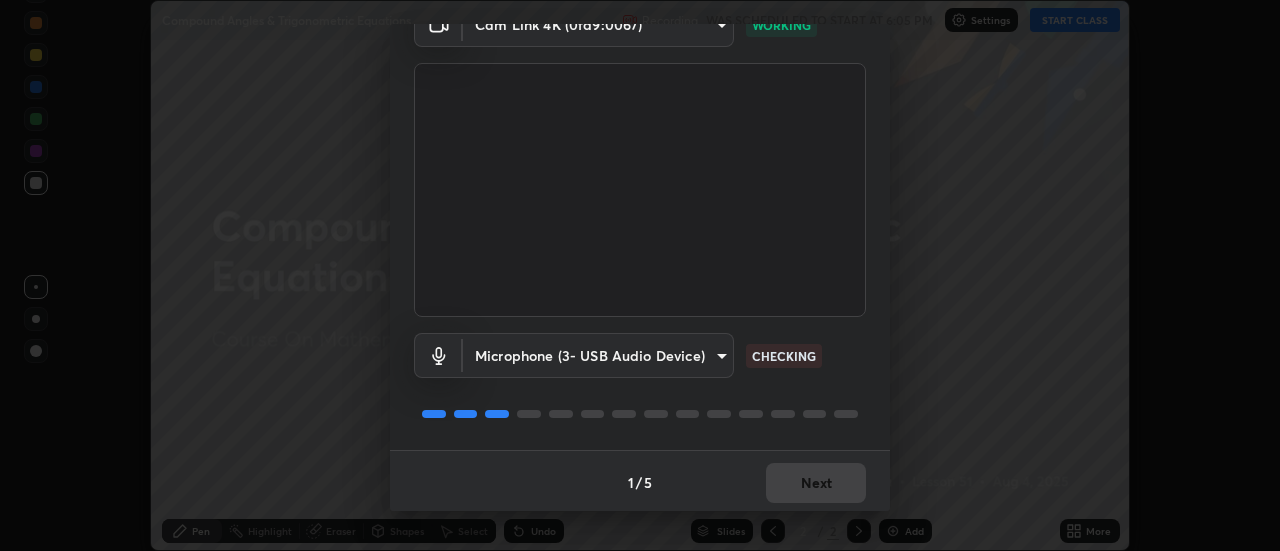 scroll, scrollTop: 105, scrollLeft: 0, axis: vertical 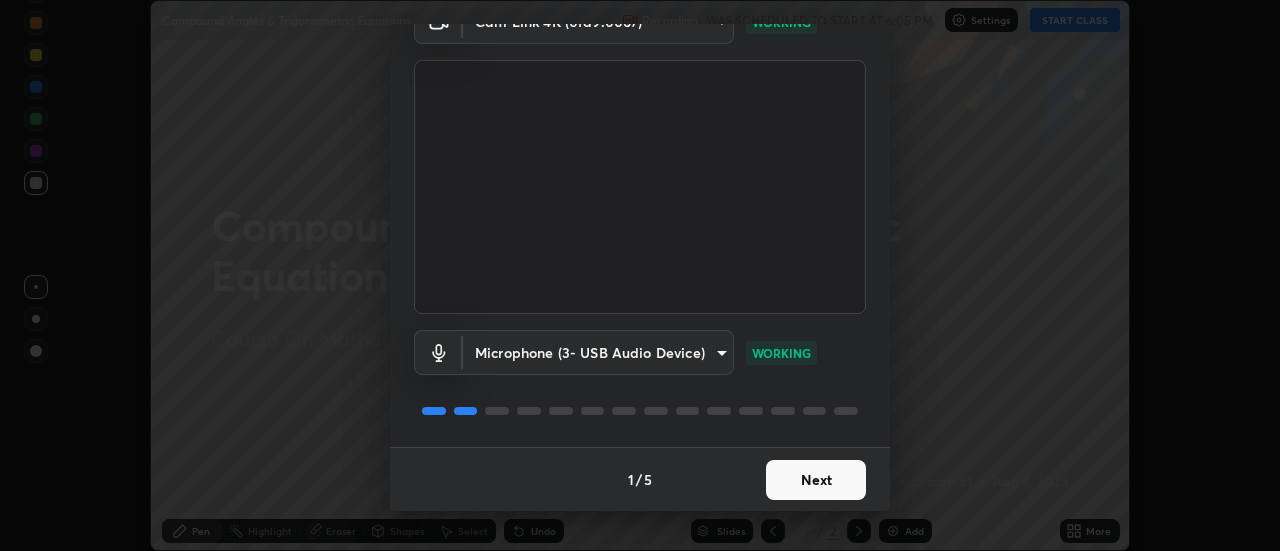 click on "Next" at bounding box center (816, 480) 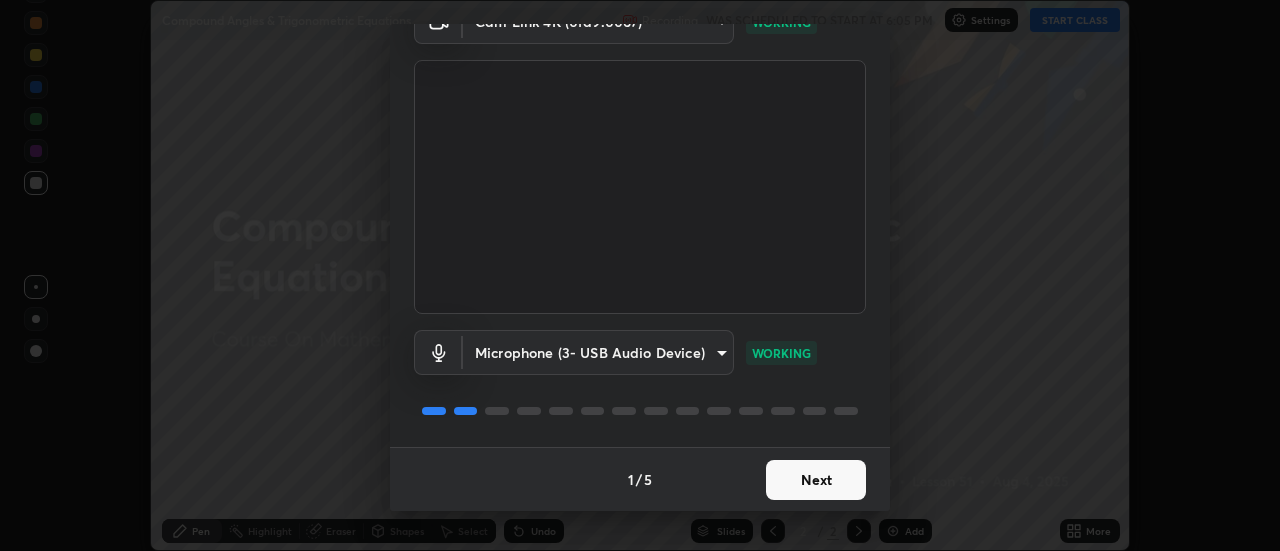 scroll, scrollTop: 0, scrollLeft: 0, axis: both 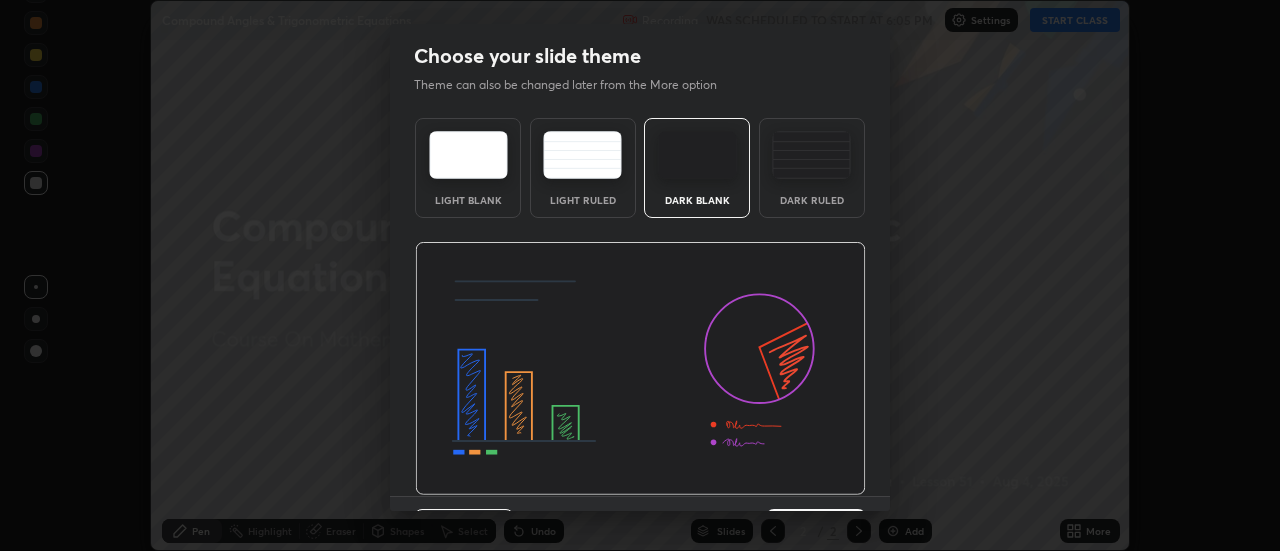 click at bounding box center [640, 369] 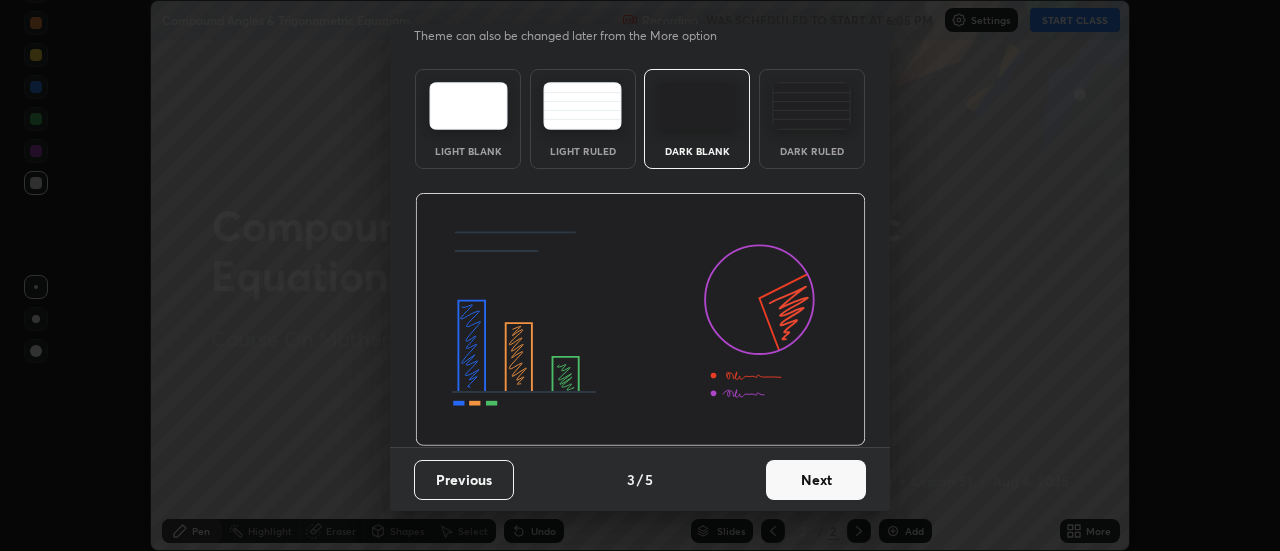 click on "Next" at bounding box center (816, 480) 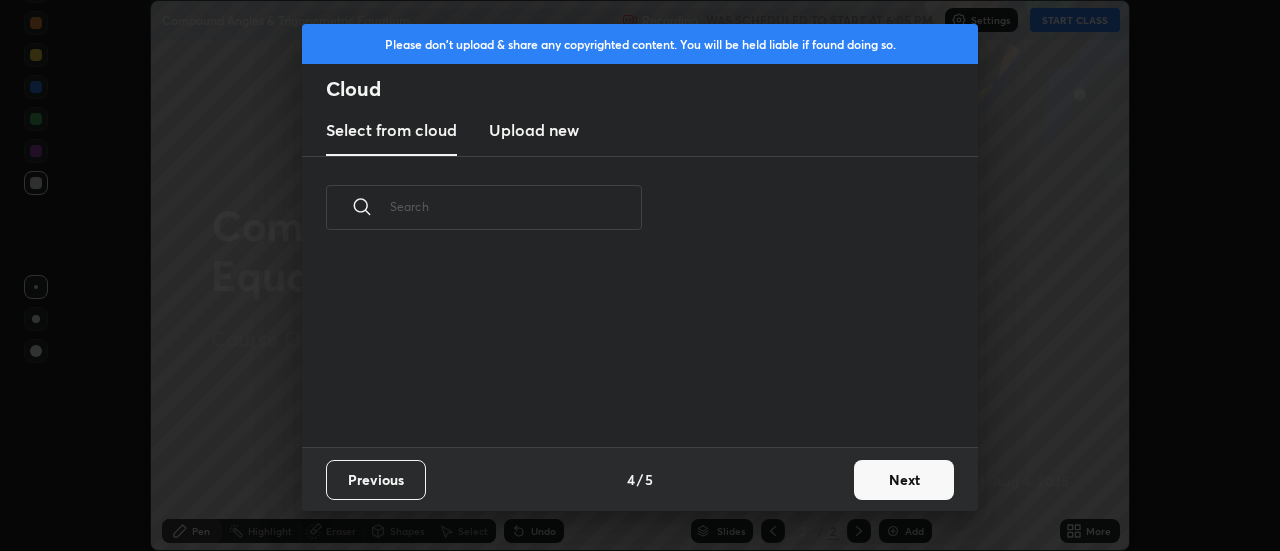 scroll, scrollTop: 0, scrollLeft: 0, axis: both 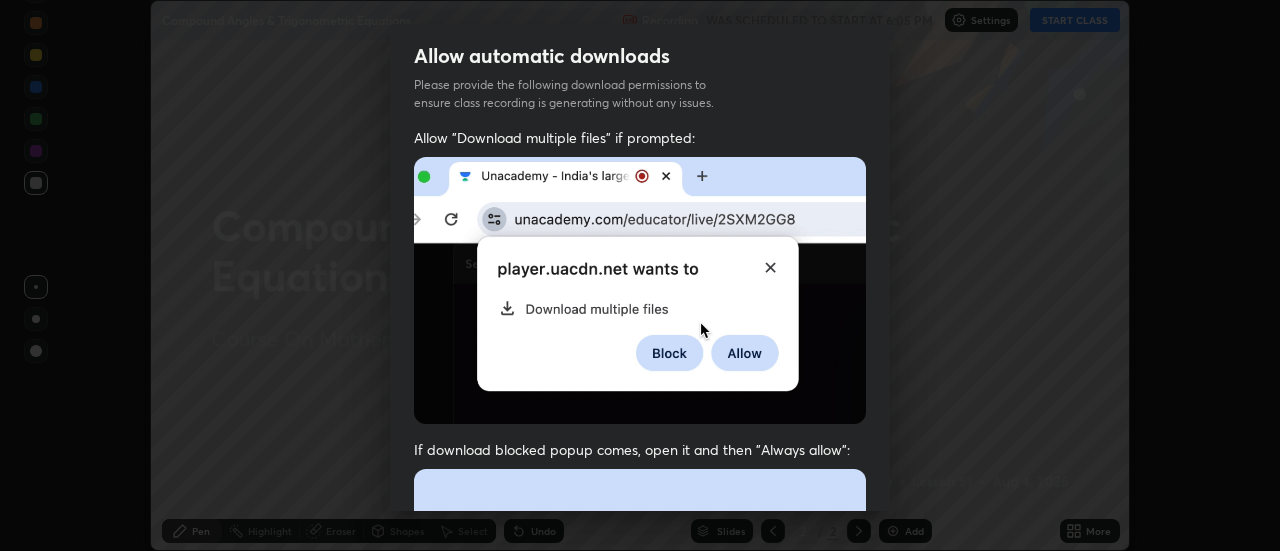 click on "Previous 5 / 5 Done" at bounding box center (640, 1002) 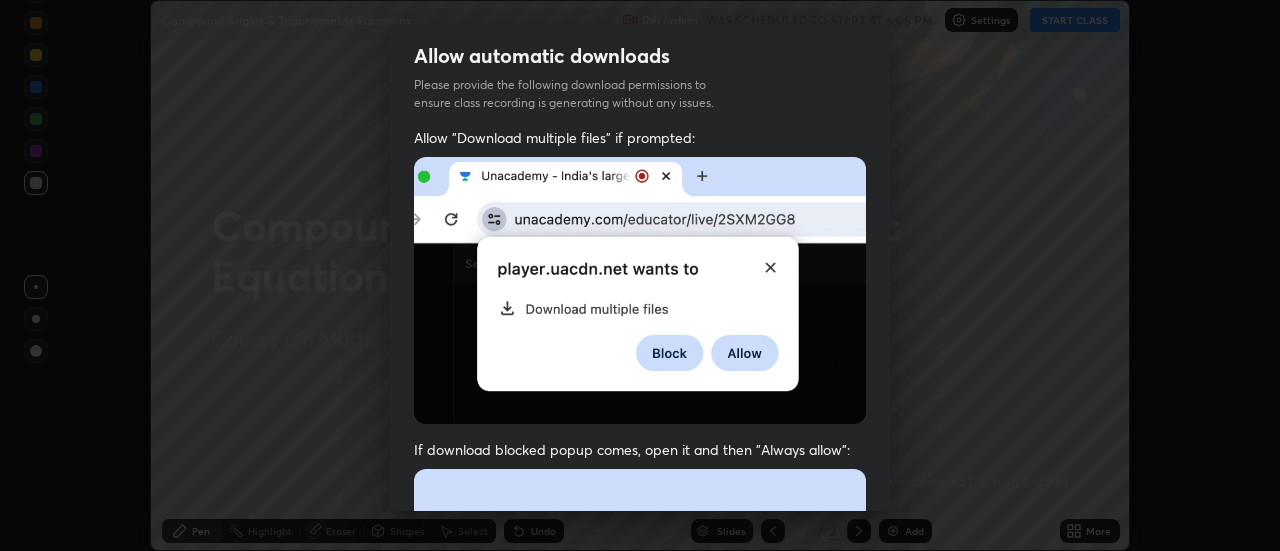 click on "Allow "Download multiple files" if prompted: If download blocked popup comes, open it and then "Always allow": I agree that if I don't provide required permissions, class recording will not be generated" at bounding box center (640, 549) 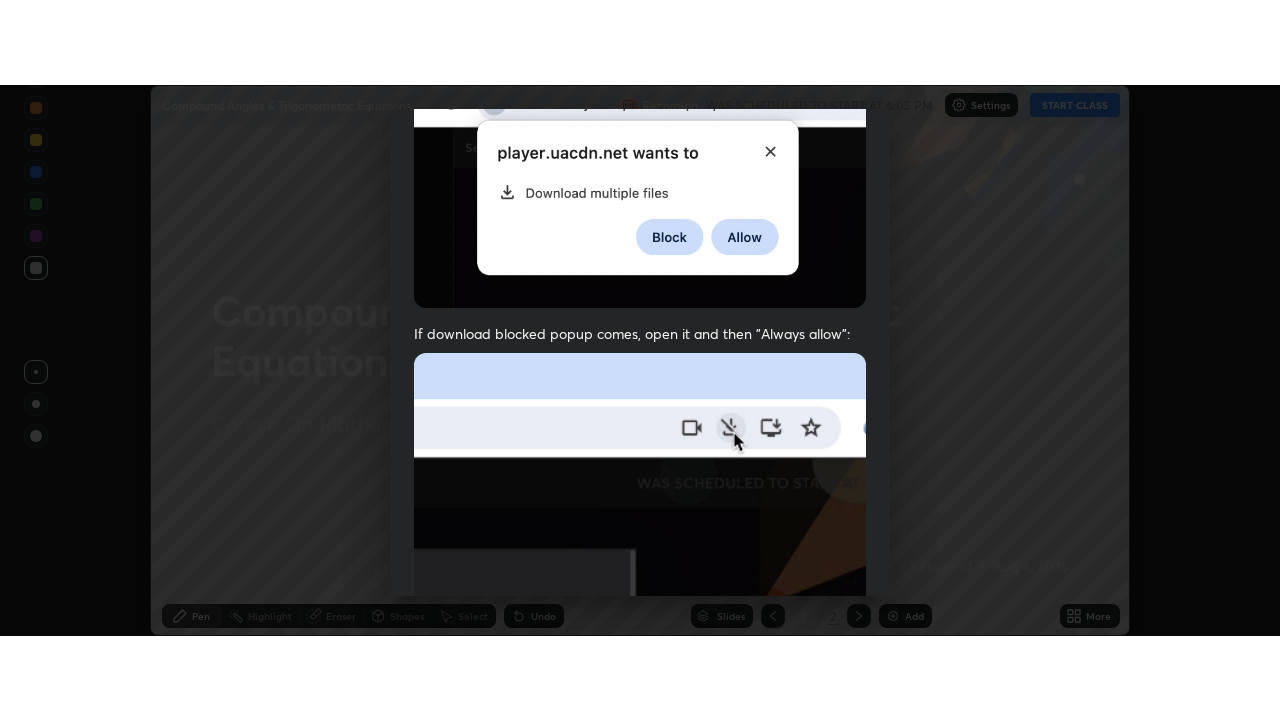 scroll, scrollTop: 513, scrollLeft: 0, axis: vertical 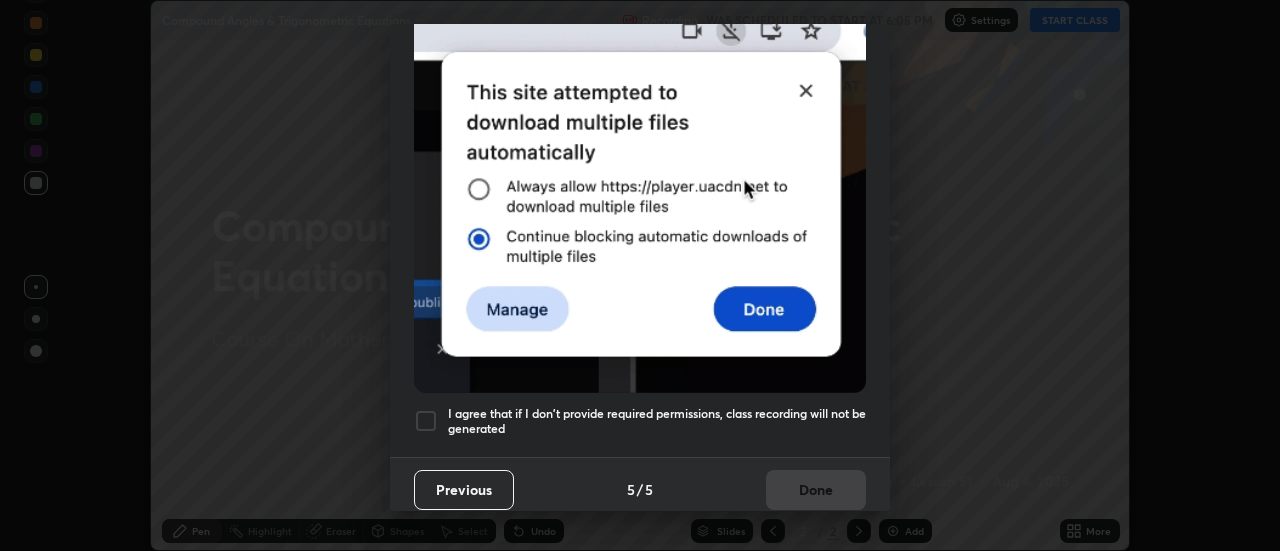 click on "I agree that if I don't provide required permissions, class recording will not be generated" at bounding box center (657, 421) 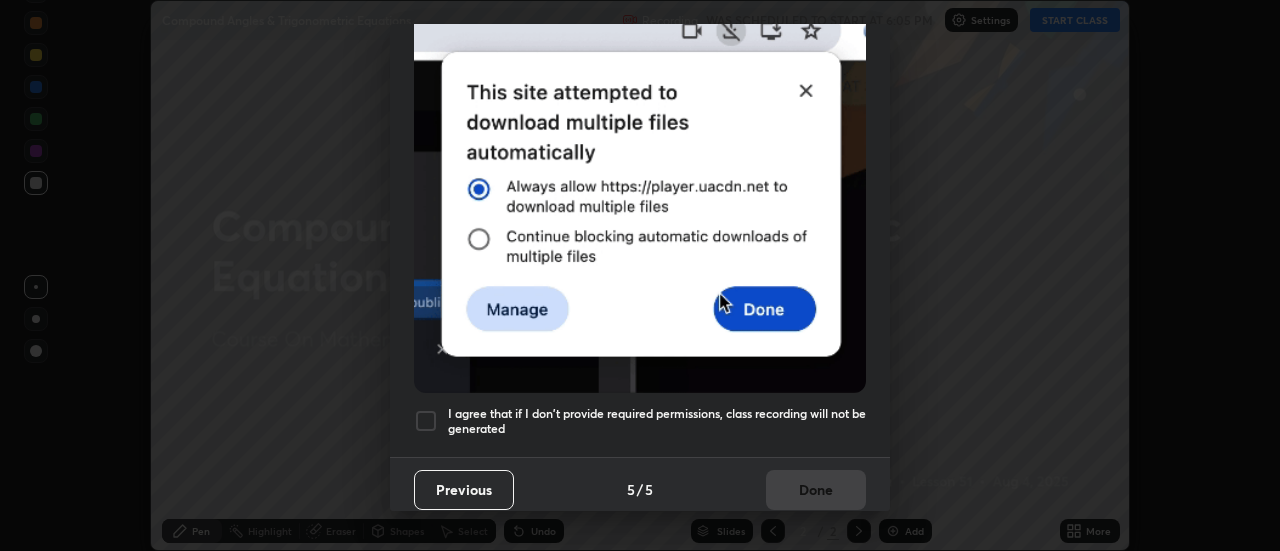 click on "Done" at bounding box center (816, 490) 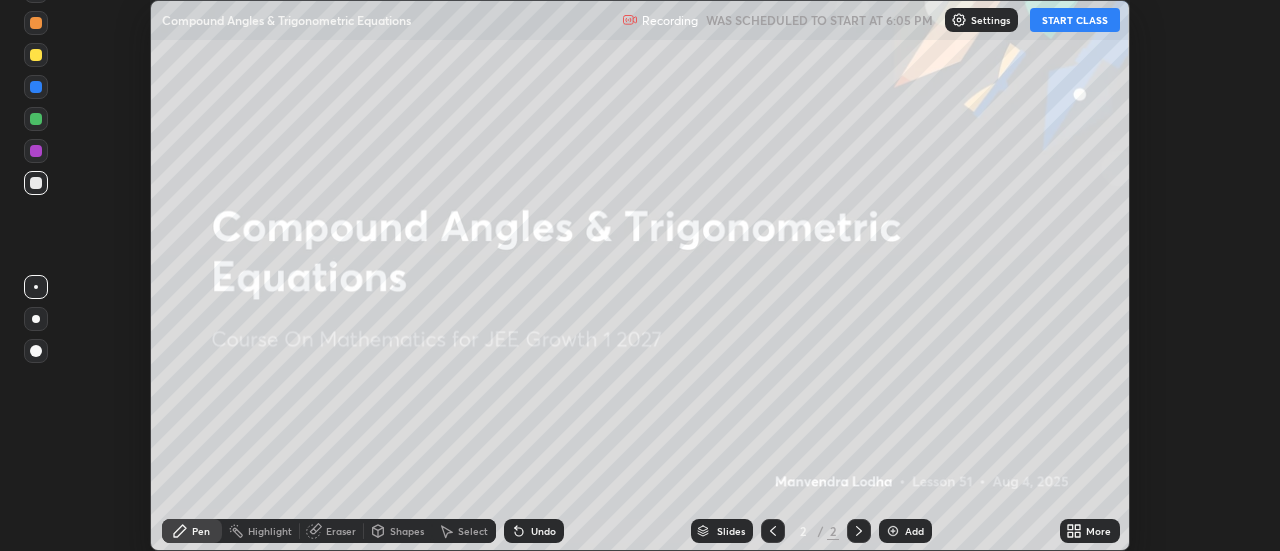 click 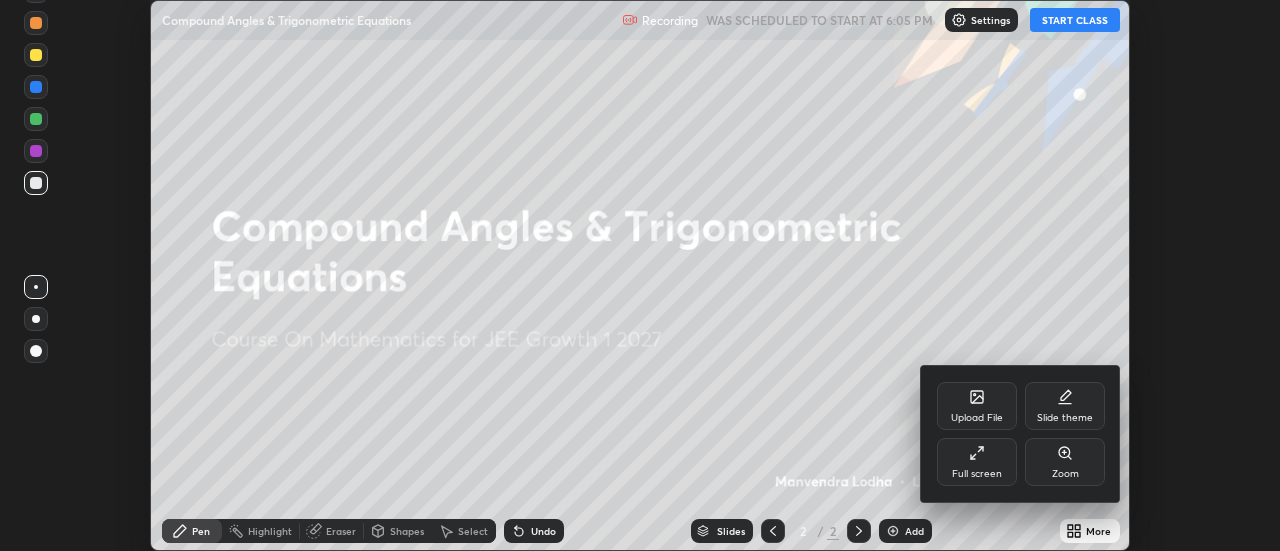 click on "Full screen" at bounding box center [977, 462] 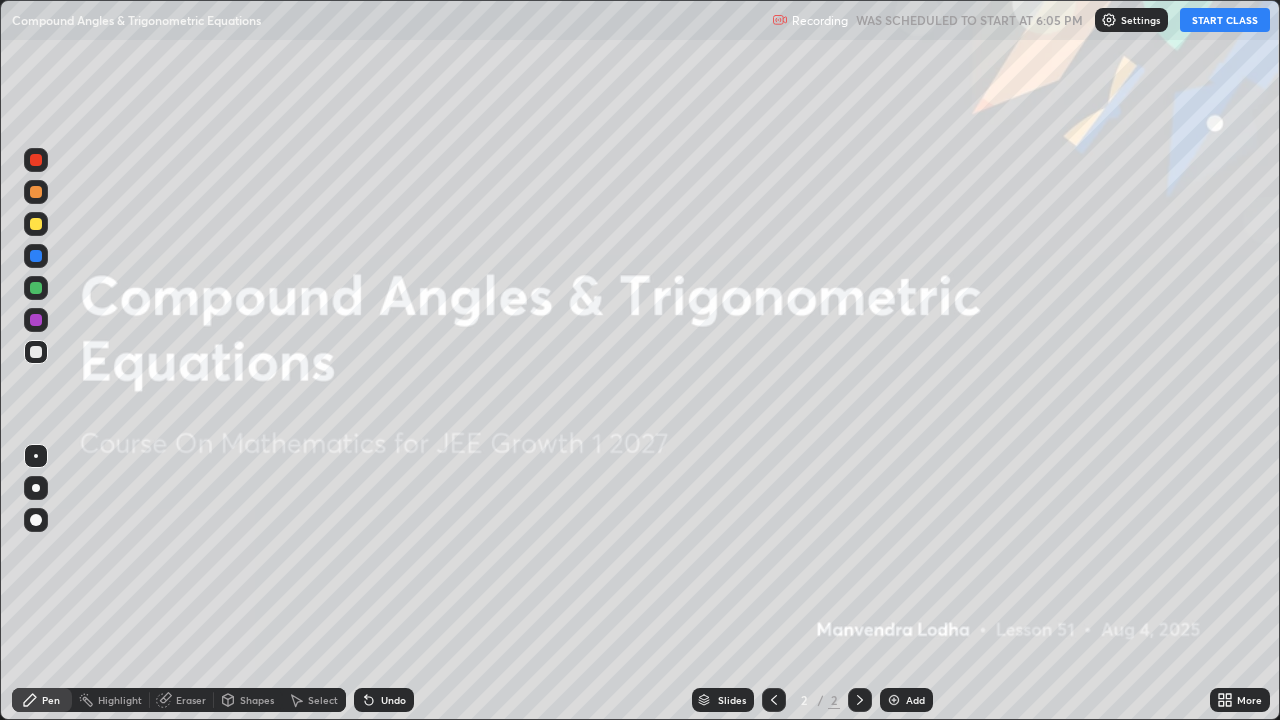 scroll, scrollTop: 99280, scrollLeft: 98720, axis: both 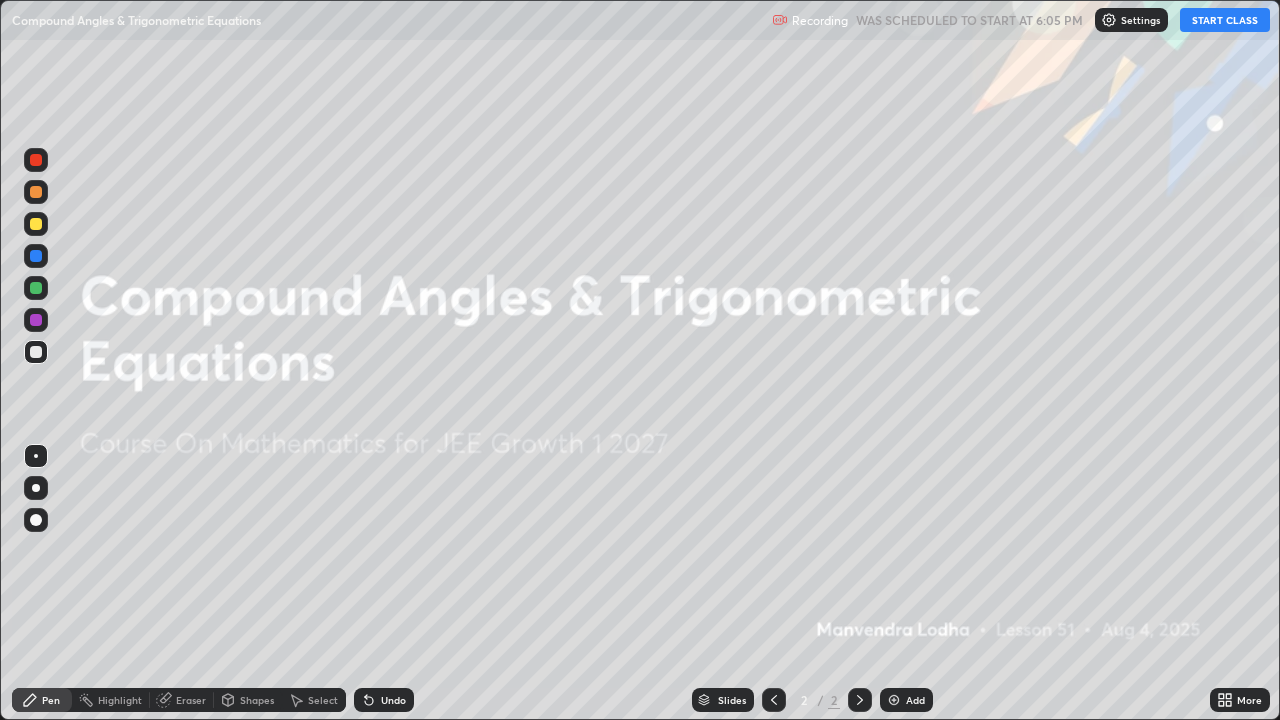 click on "START CLASS" at bounding box center [1225, 20] 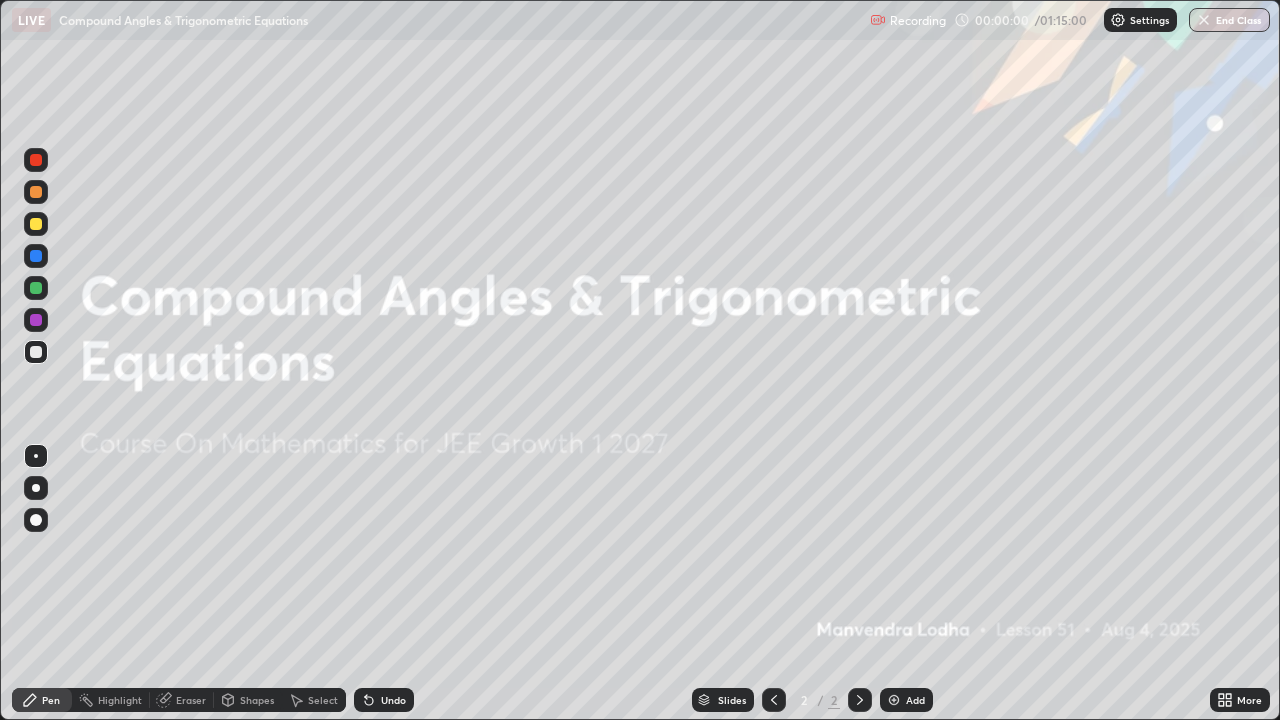 click at bounding box center [894, 700] 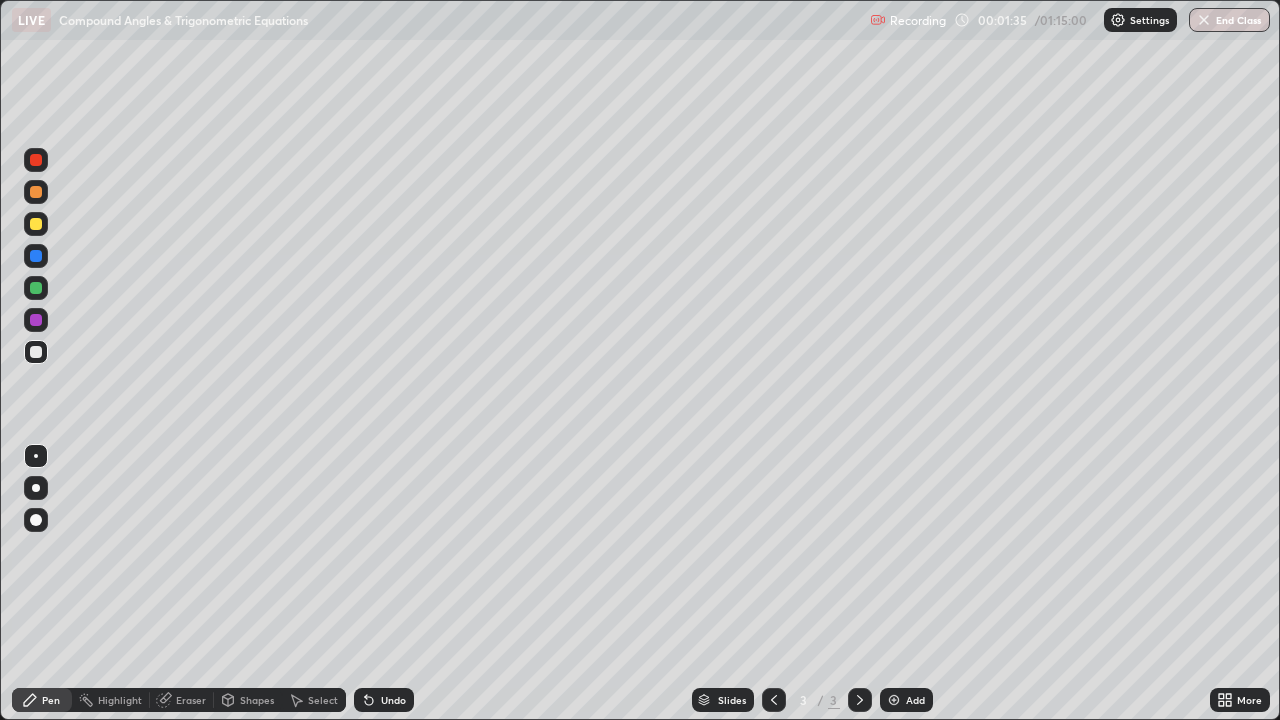 click at bounding box center (36, 224) 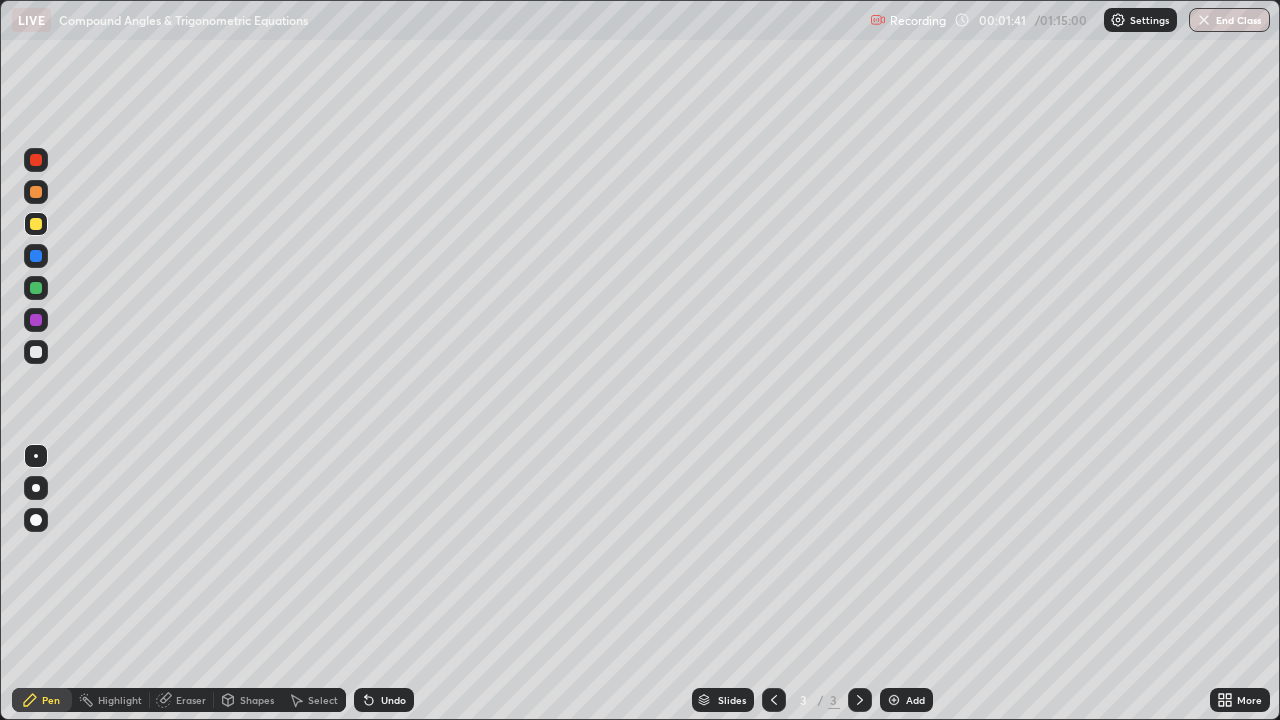 click on "Undo" at bounding box center (384, 700) 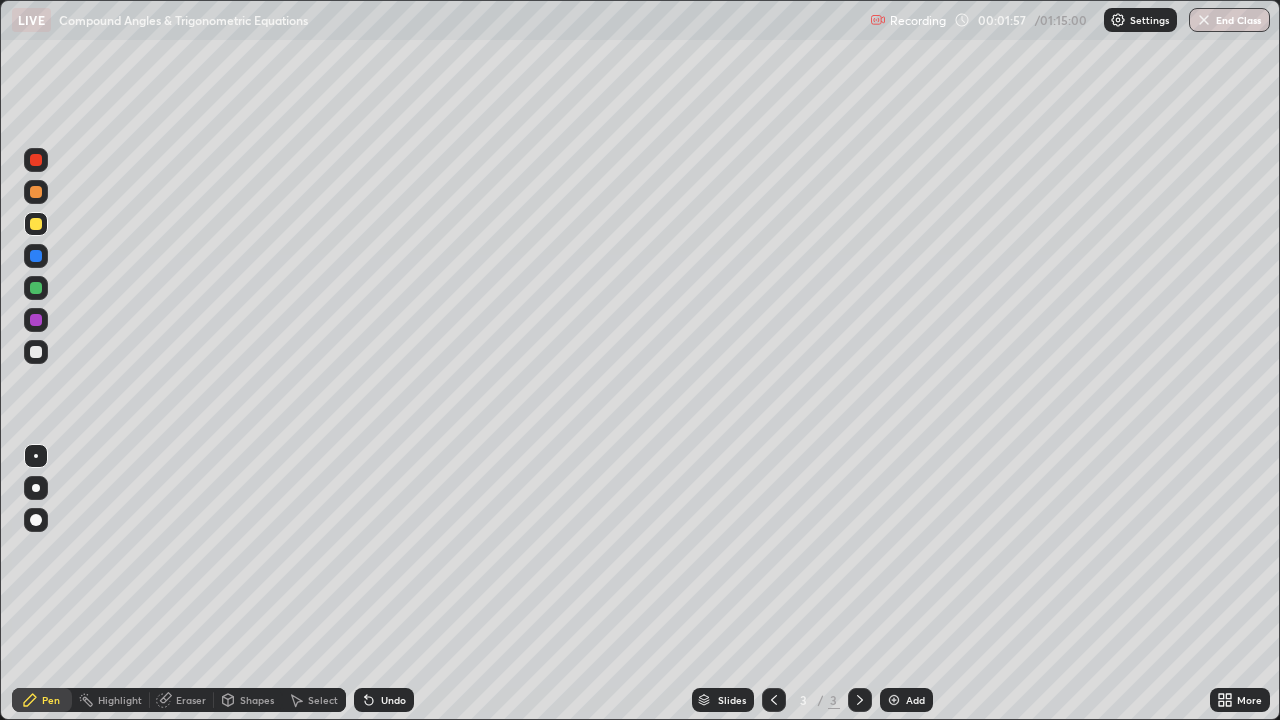 click at bounding box center (36, 352) 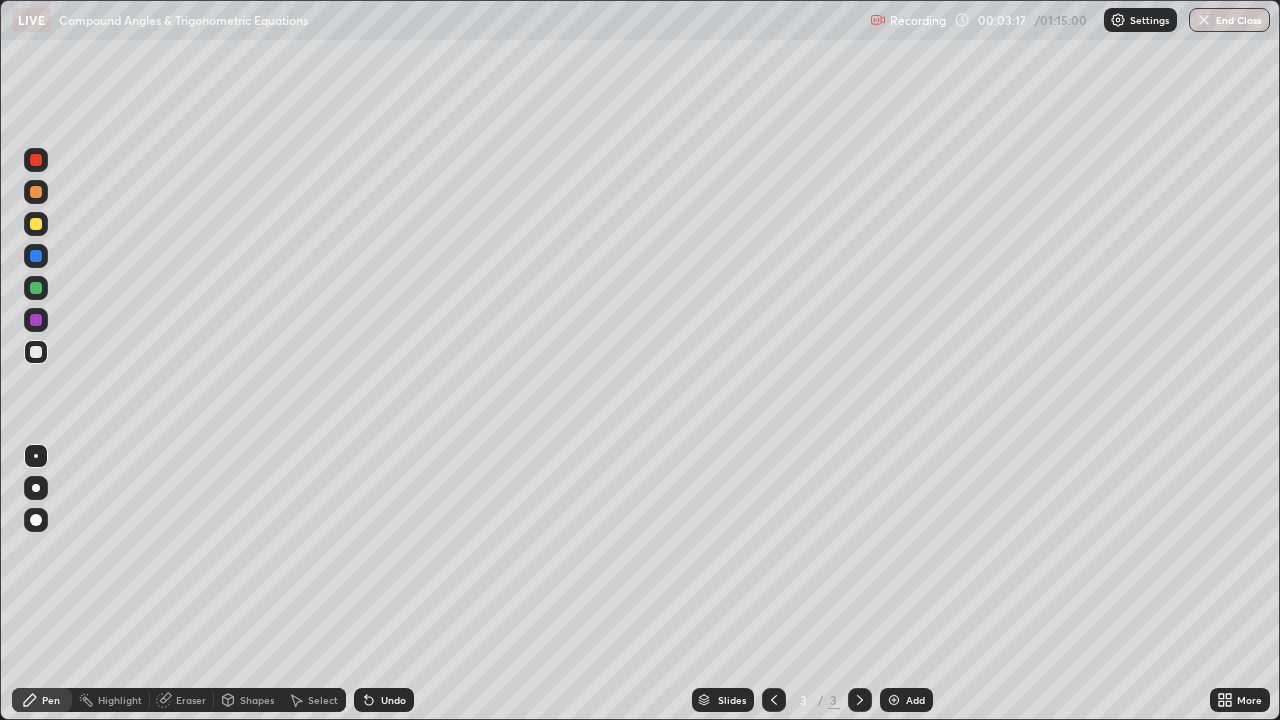 click at bounding box center [36, 288] 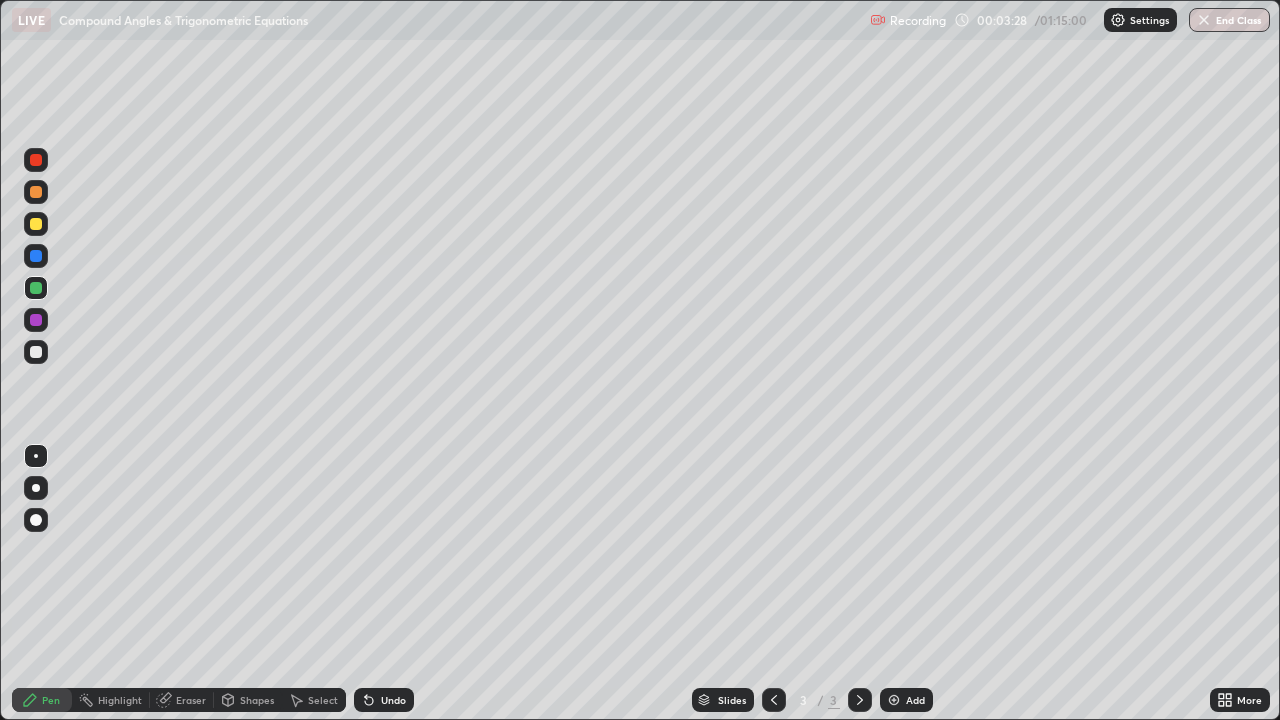 click on "Undo" at bounding box center [384, 700] 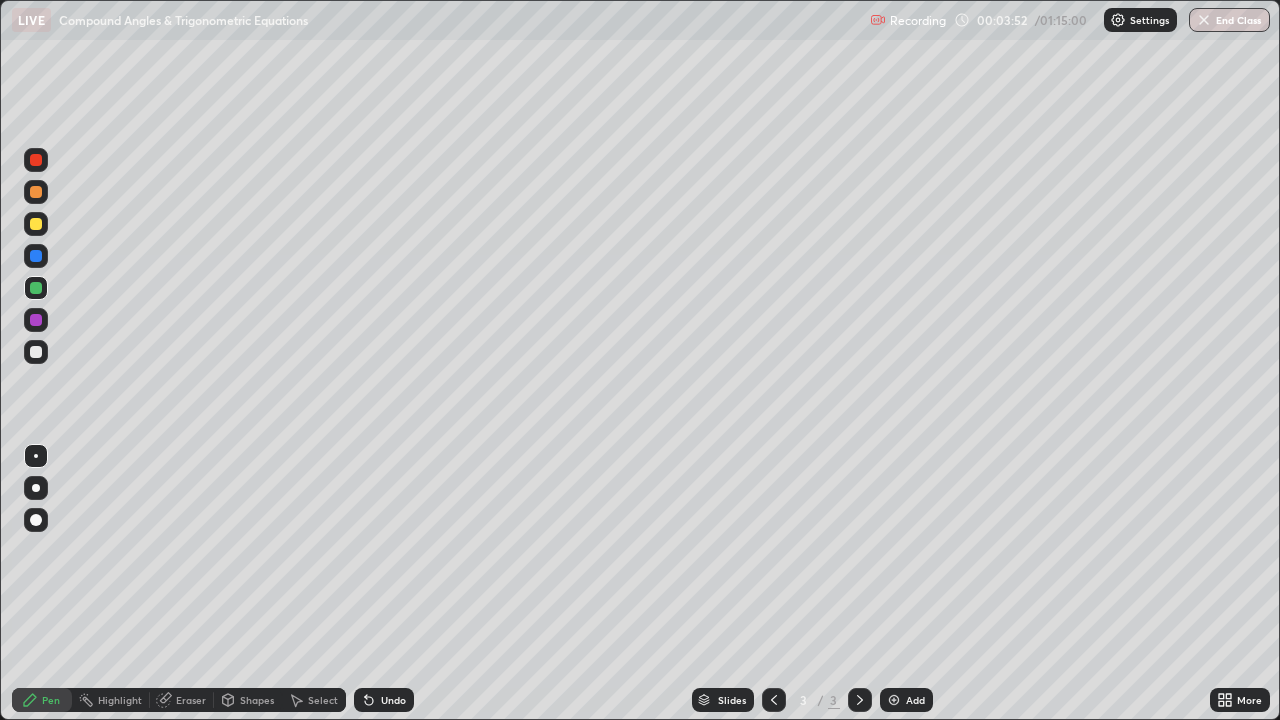 click at bounding box center [36, 352] 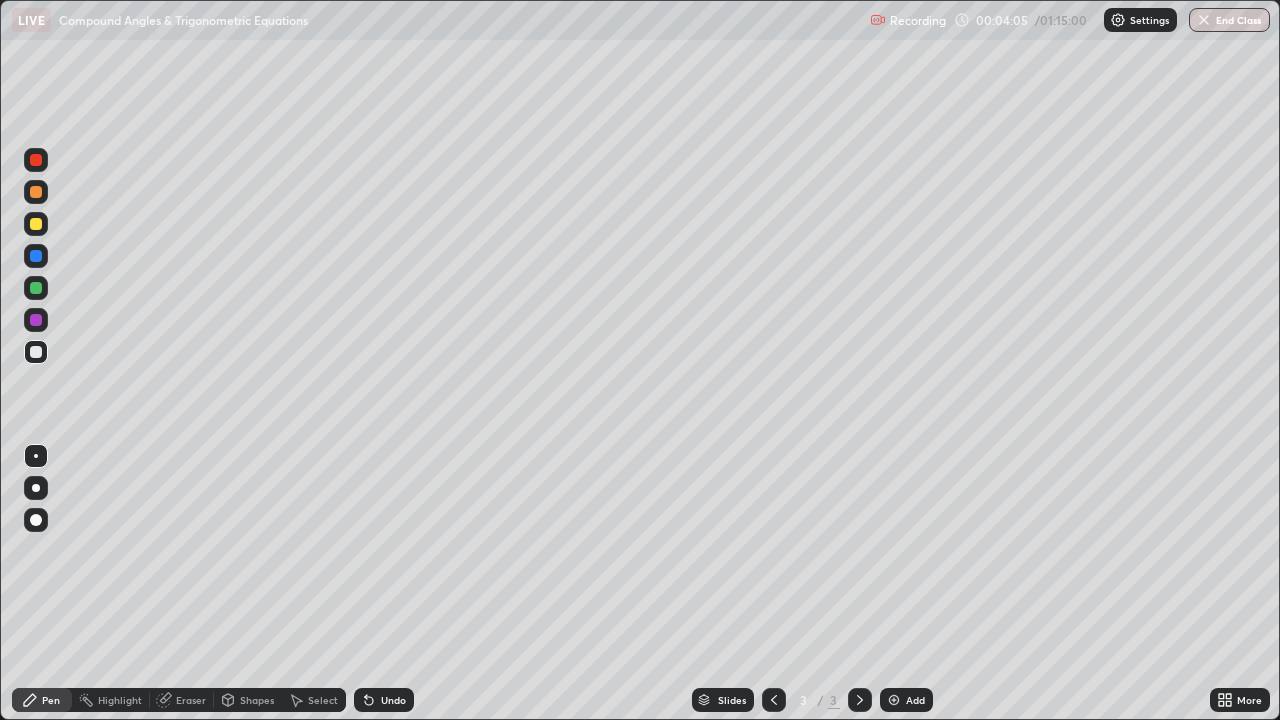 click at bounding box center (36, 288) 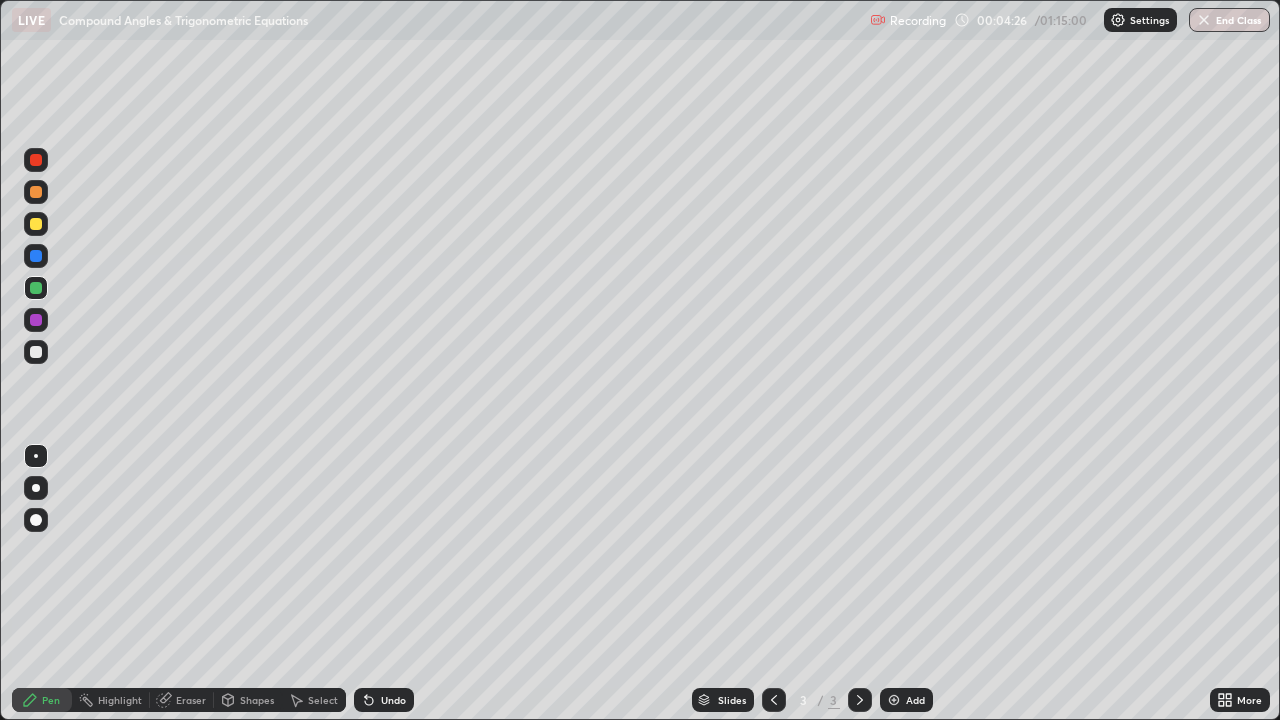 click at bounding box center (36, 352) 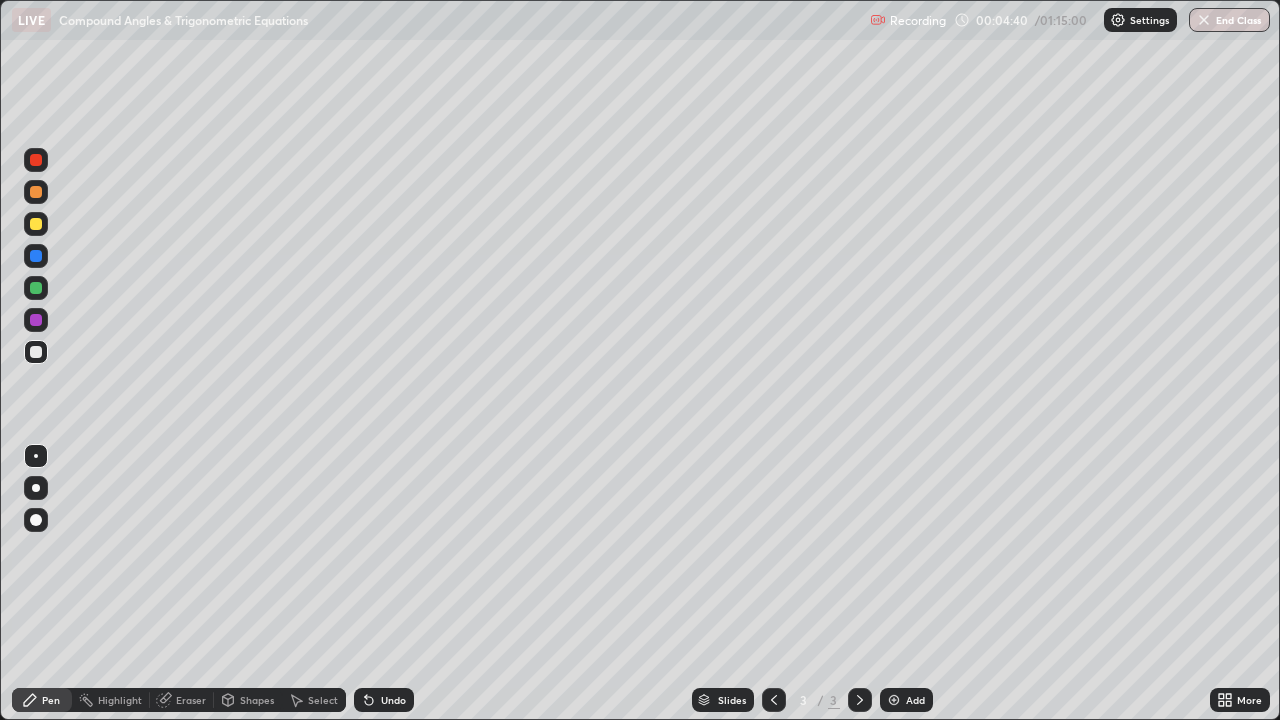 click at bounding box center (36, 288) 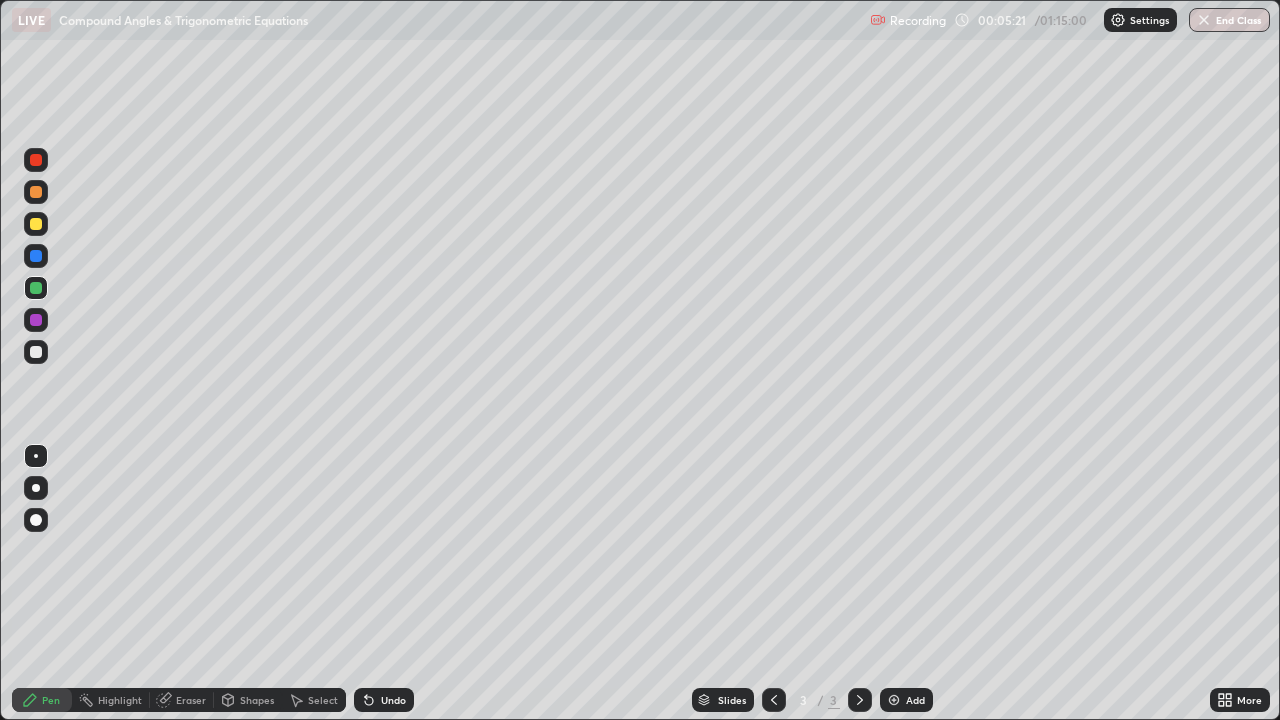 click at bounding box center (36, 352) 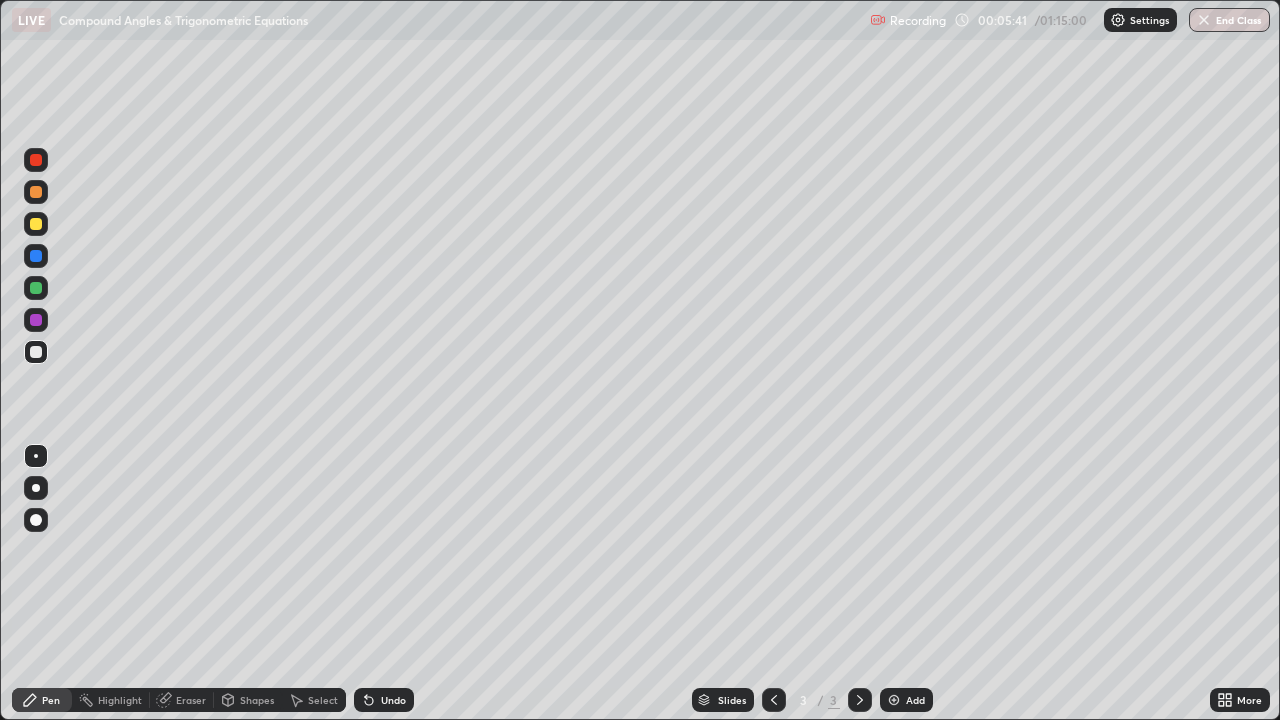 click at bounding box center (36, 288) 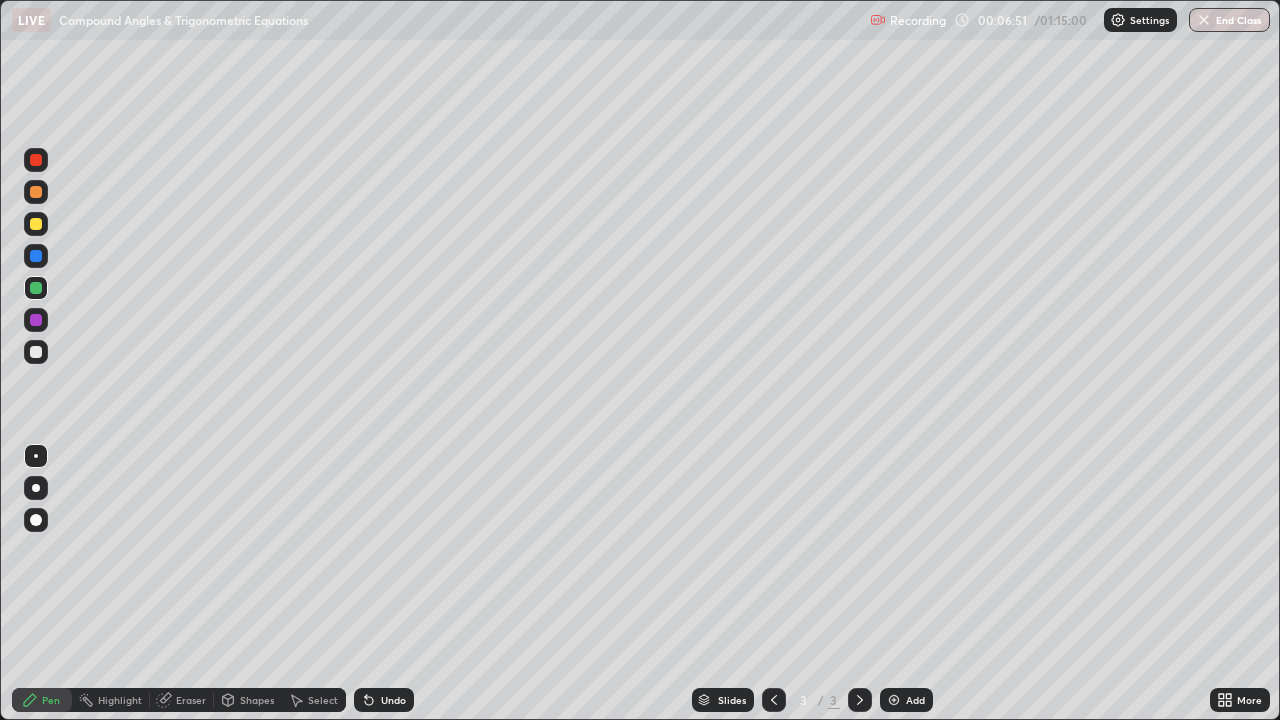 click at bounding box center [36, 224] 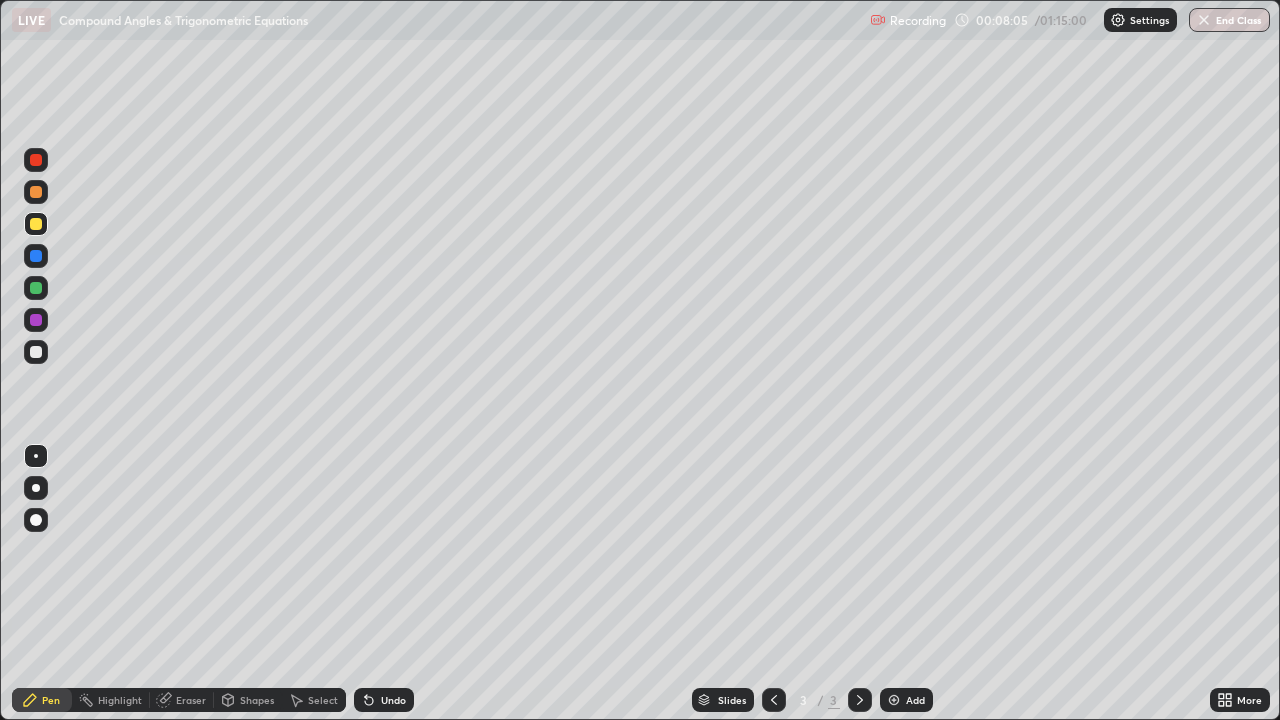 click on "Add" at bounding box center (915, 700) 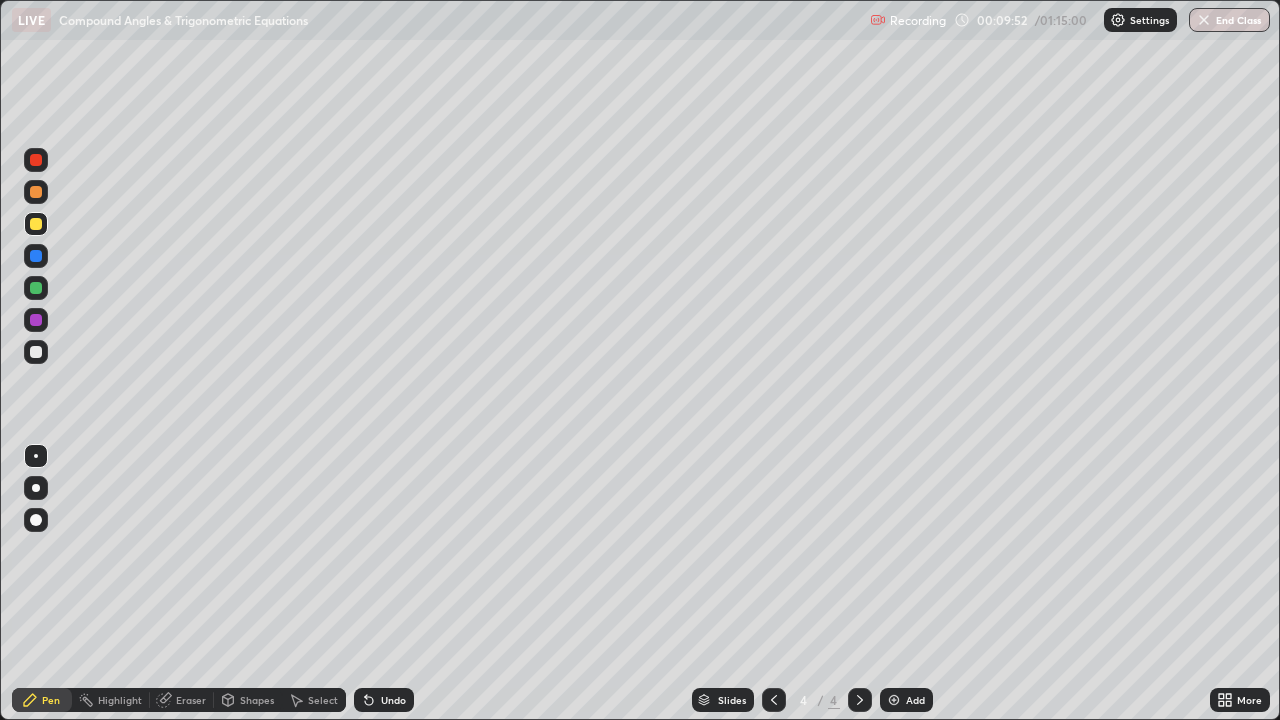 click at bounding box center (36, 352) 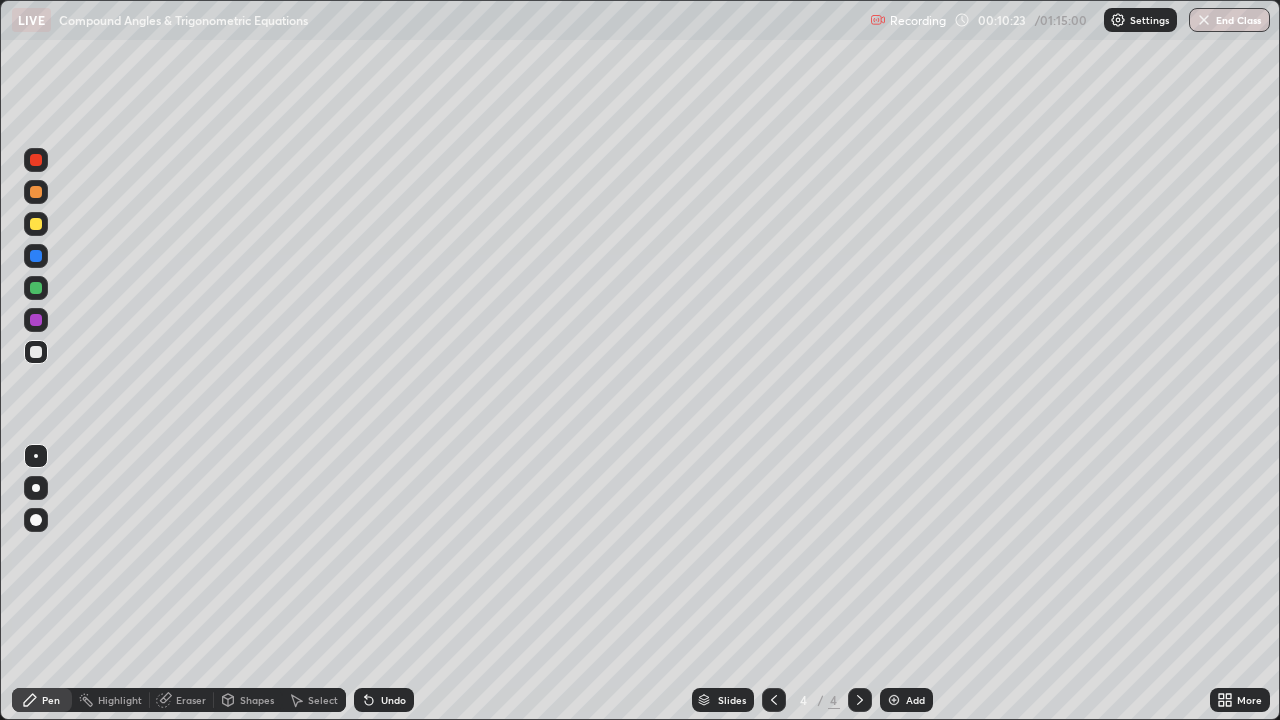 click on "Undo" at bounding box center (384, 700) 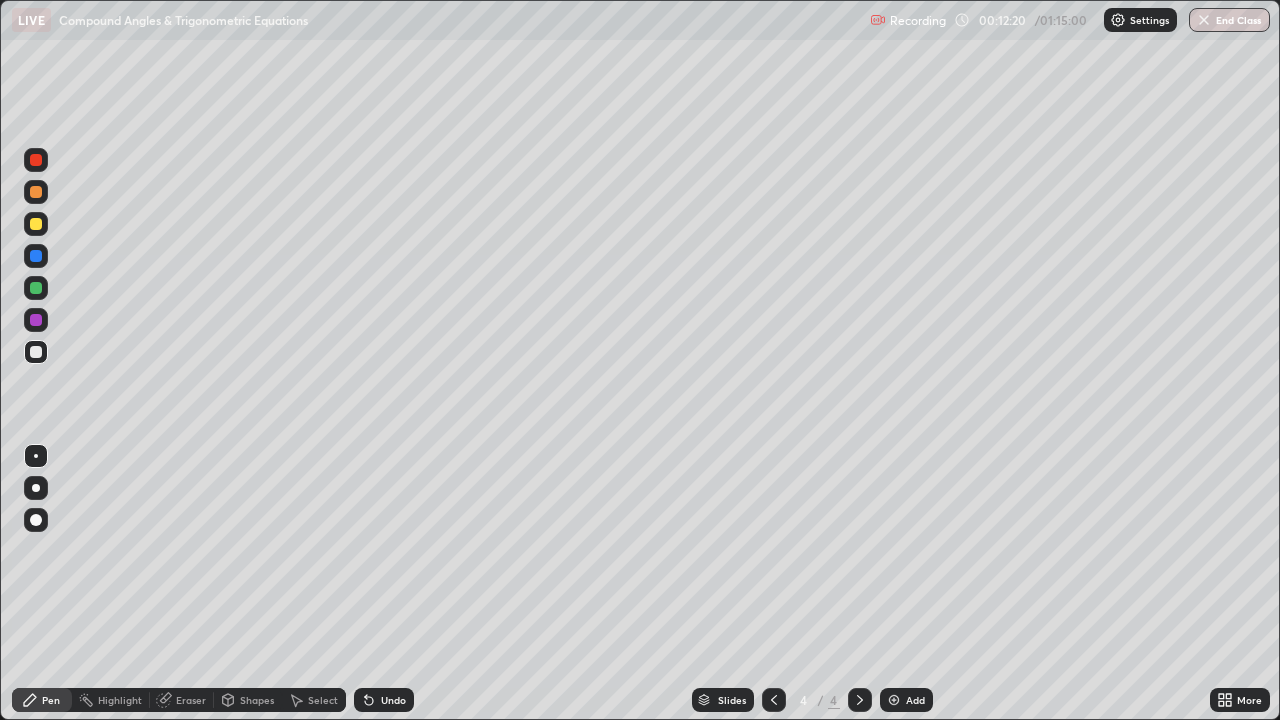 click on "Add" at bounding box center [906, 700] 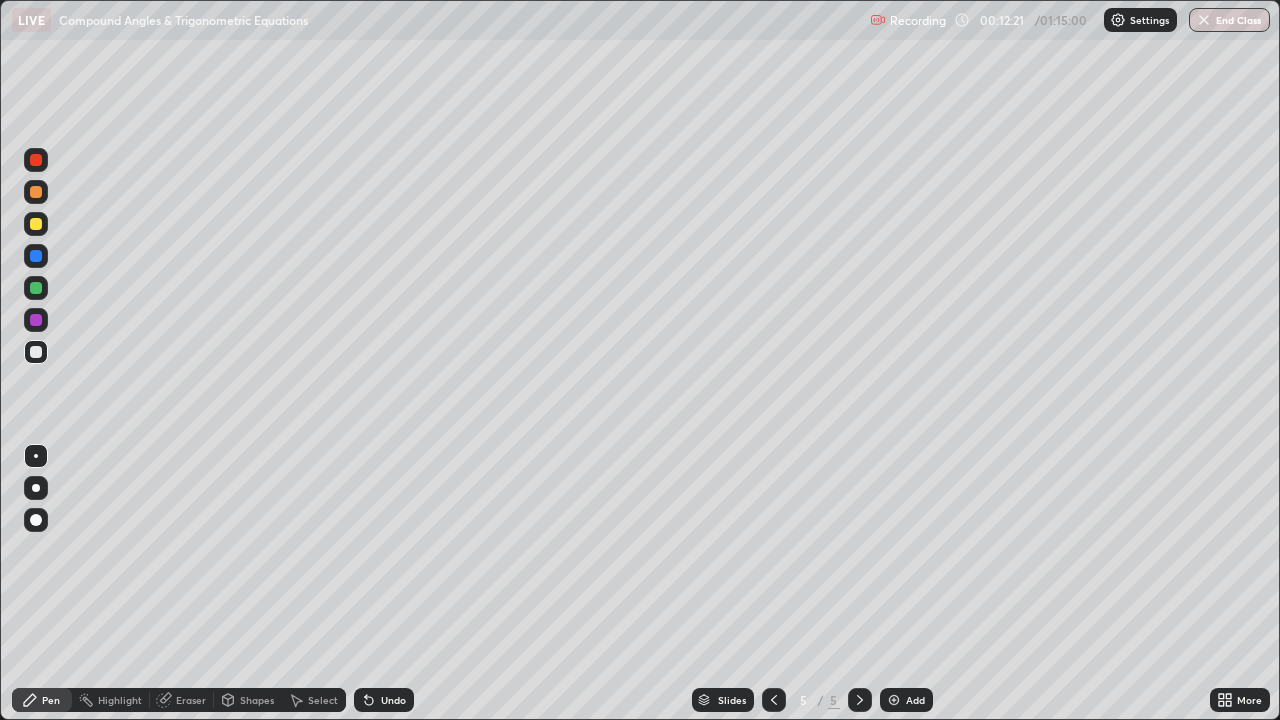 click at bounding box center (36, 224) 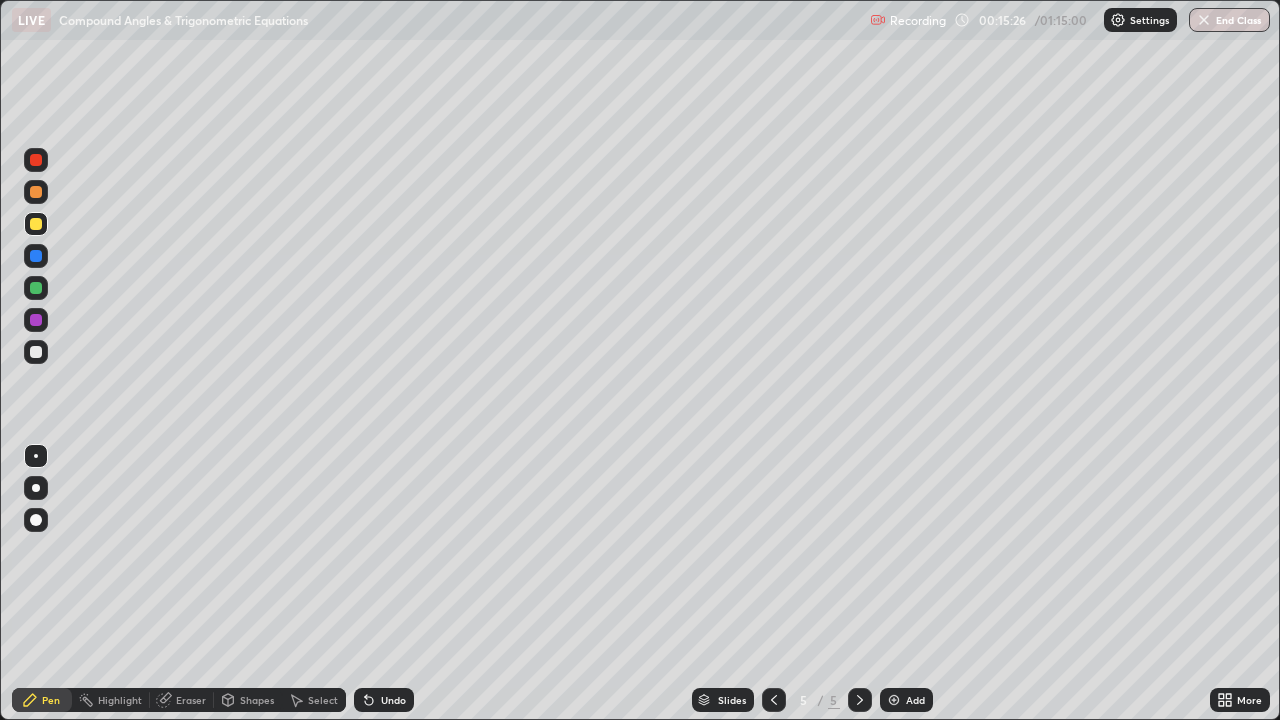 click at bounding box center [36, 352] 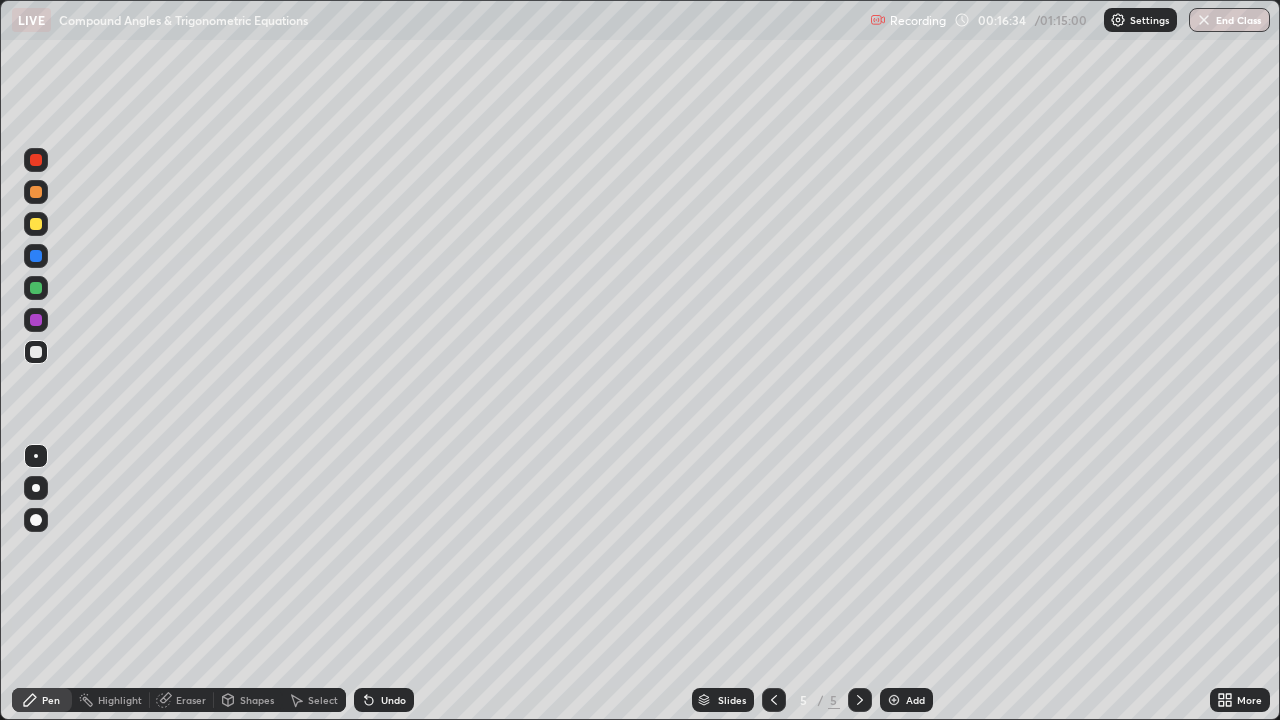 click at bounding box center (36, 224) 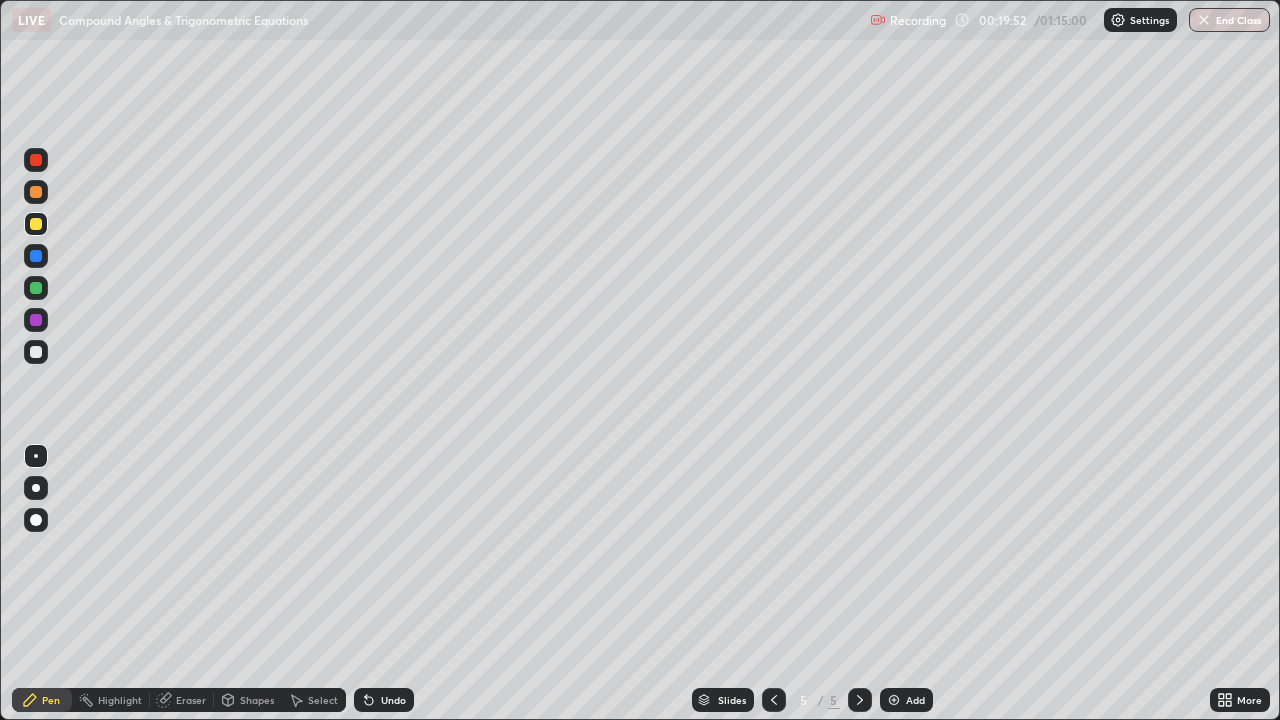 click at bounding box center [36, 352] 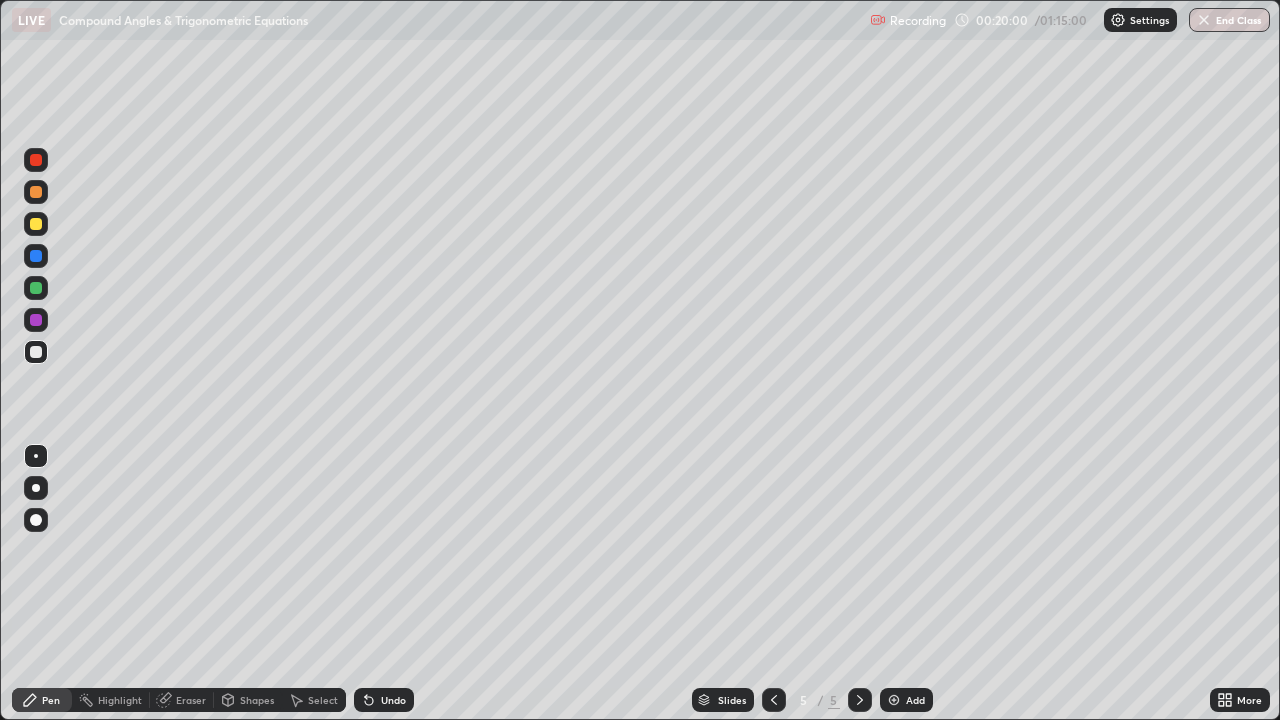 click on "Add" at bounding box center [915, 700] 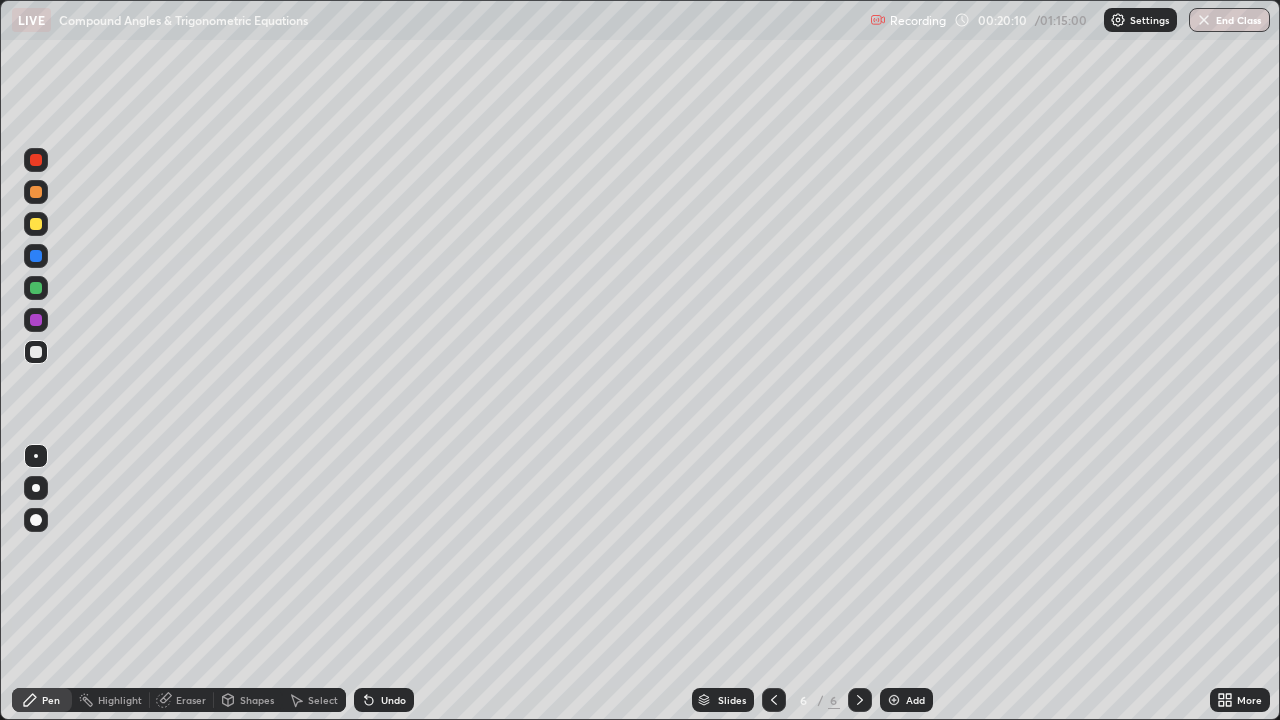 click 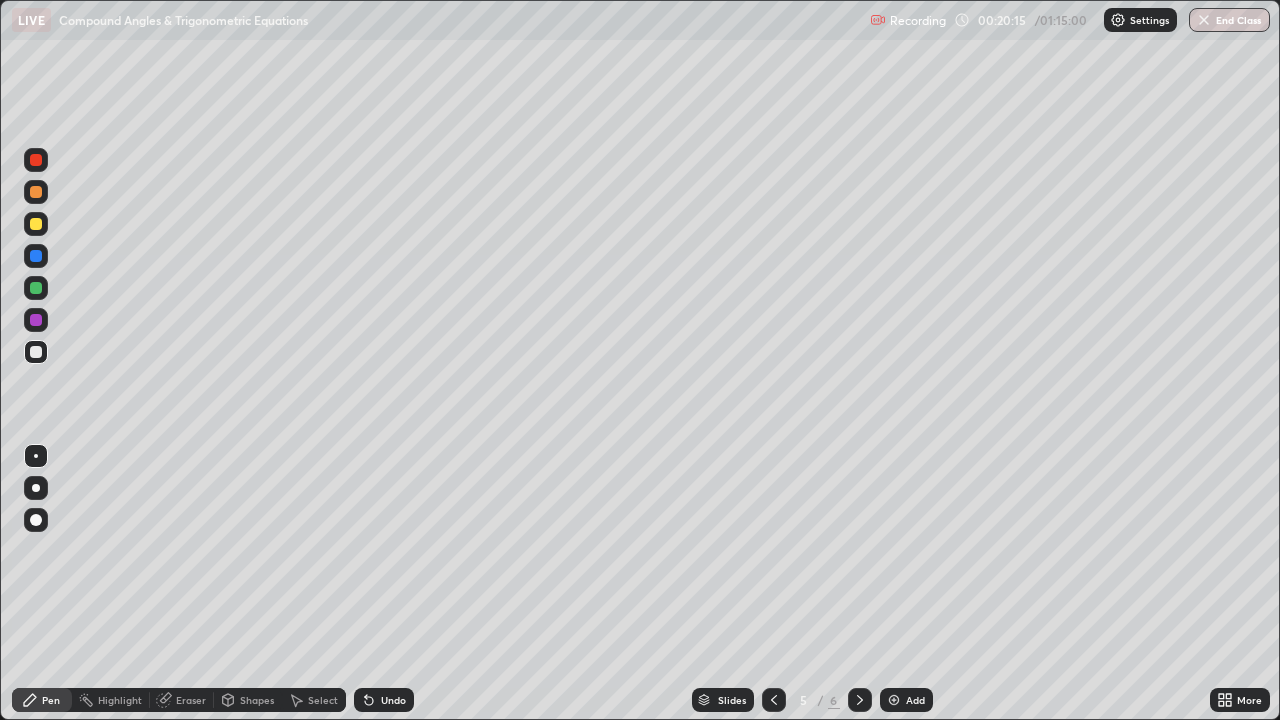 click 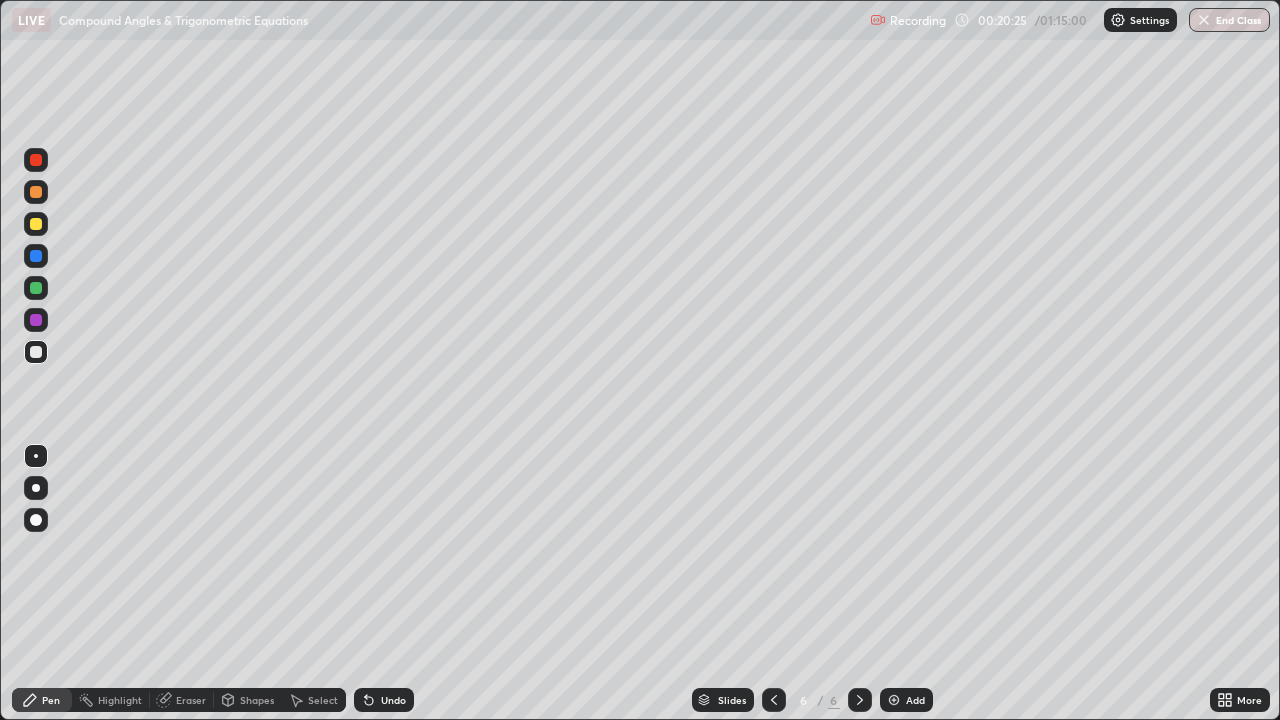 click at bounding box center (774, 700) 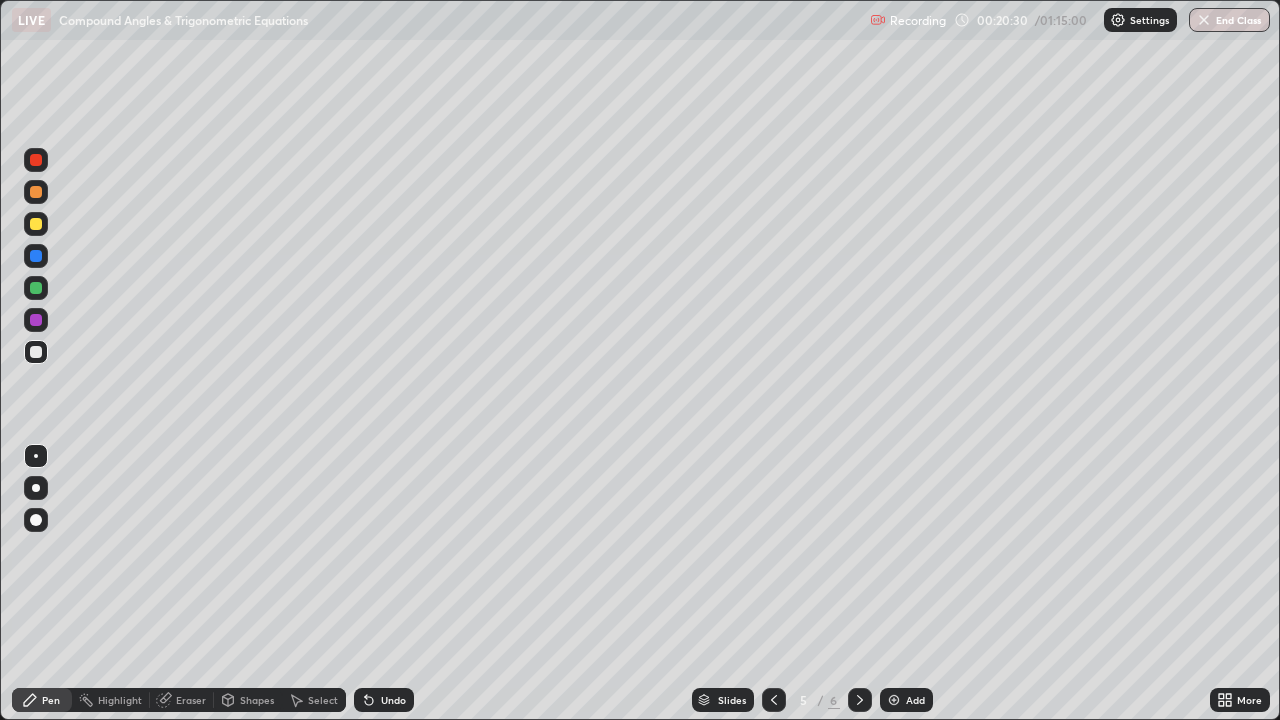 click at bounding box center [860, 700] 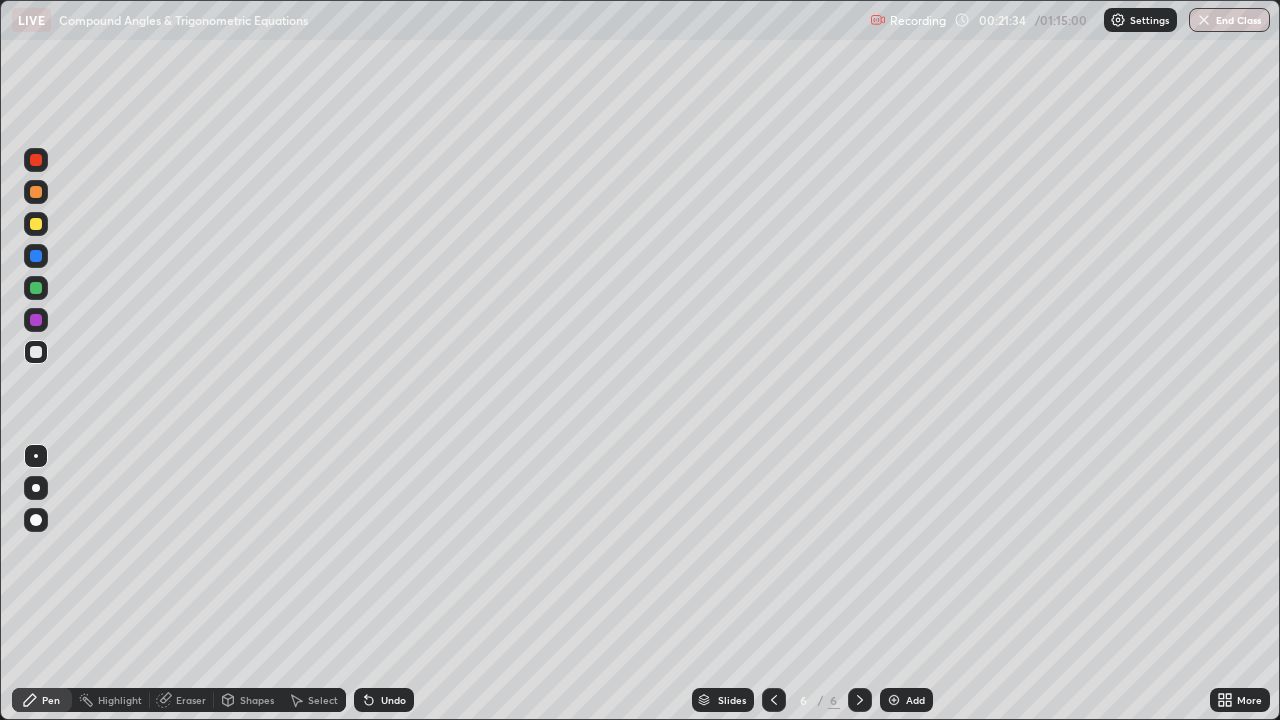 click on "Add" at bounding box center (915, 700) 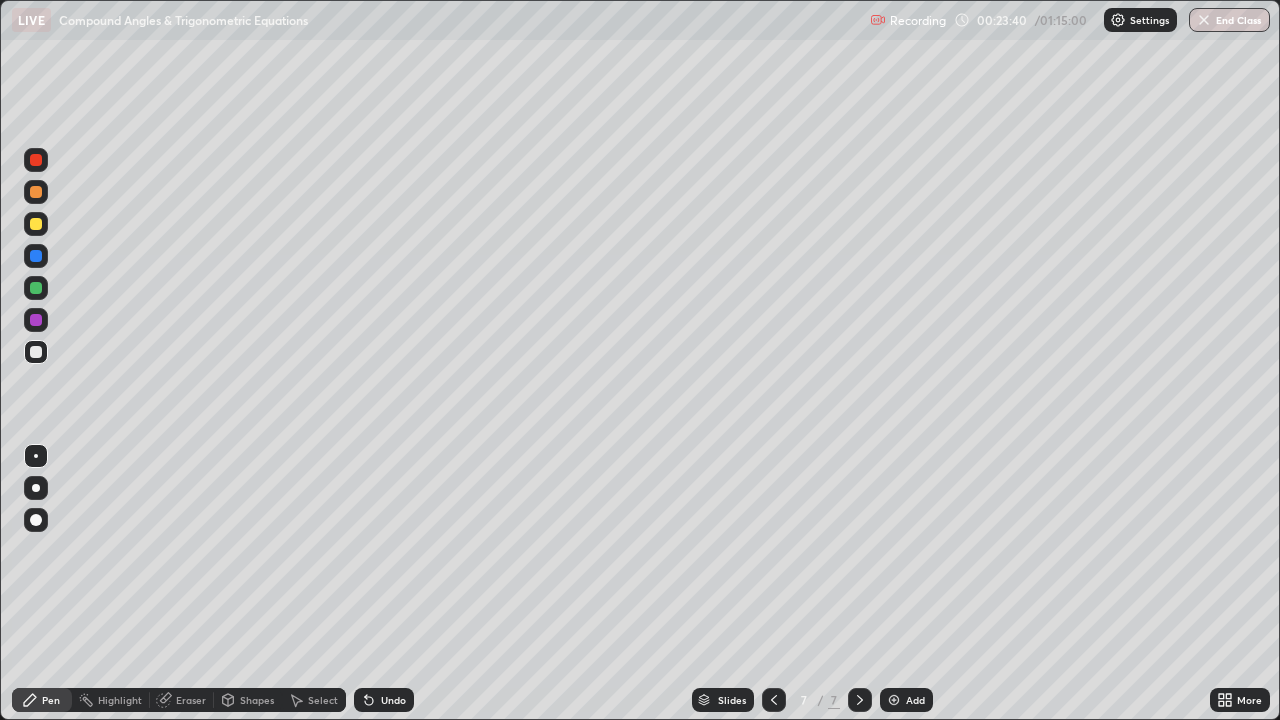 click at bounding box center [36, 224] 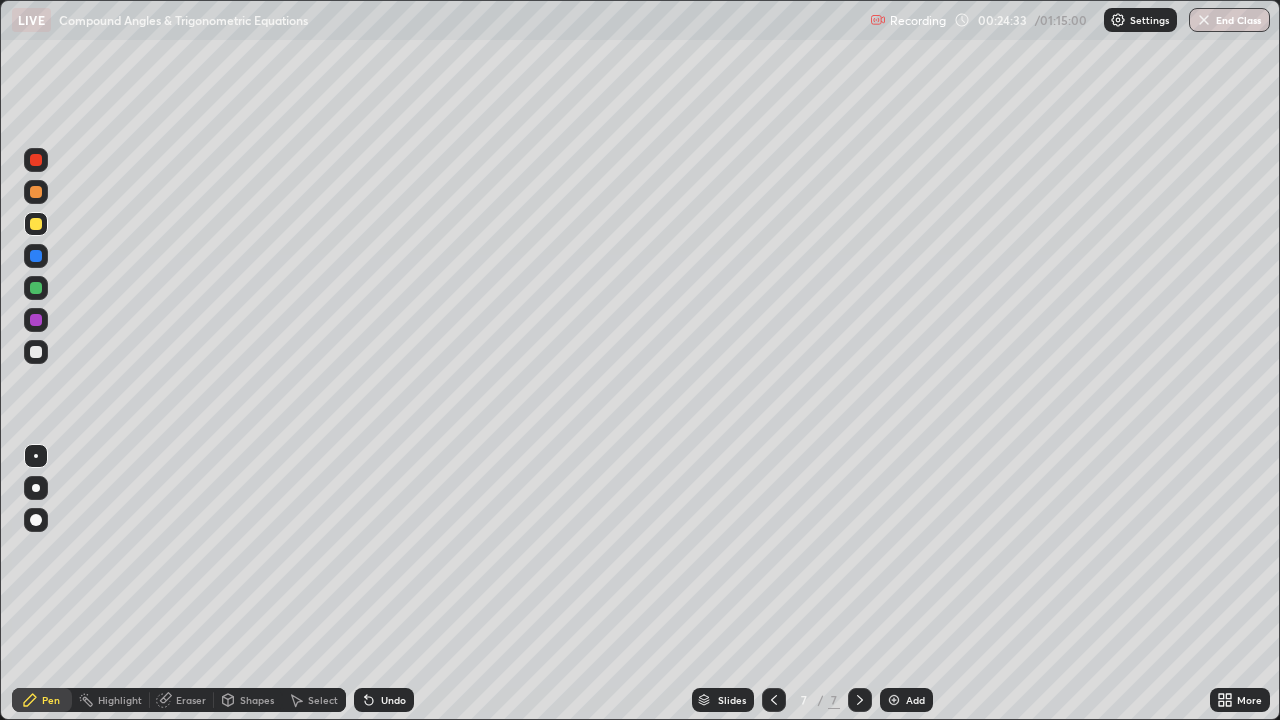 click at bounding box center (36, 352) 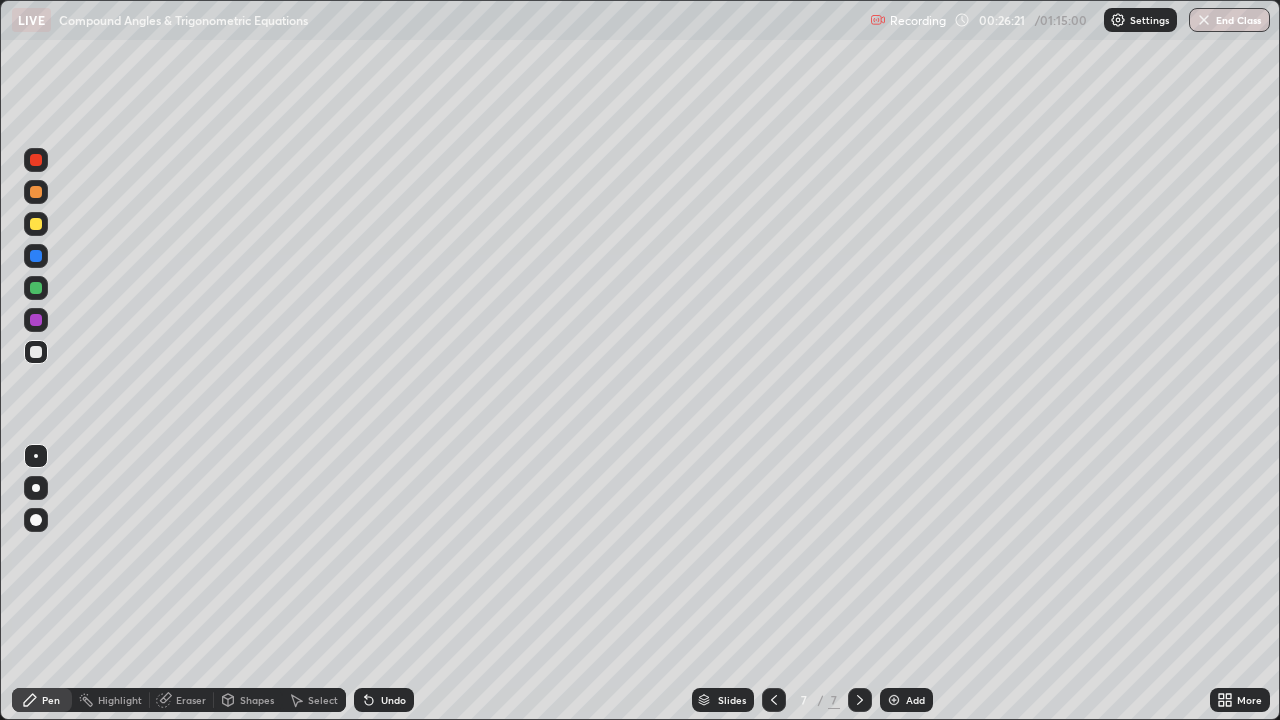 click on "Eraser" at bounding box center [191, 700] 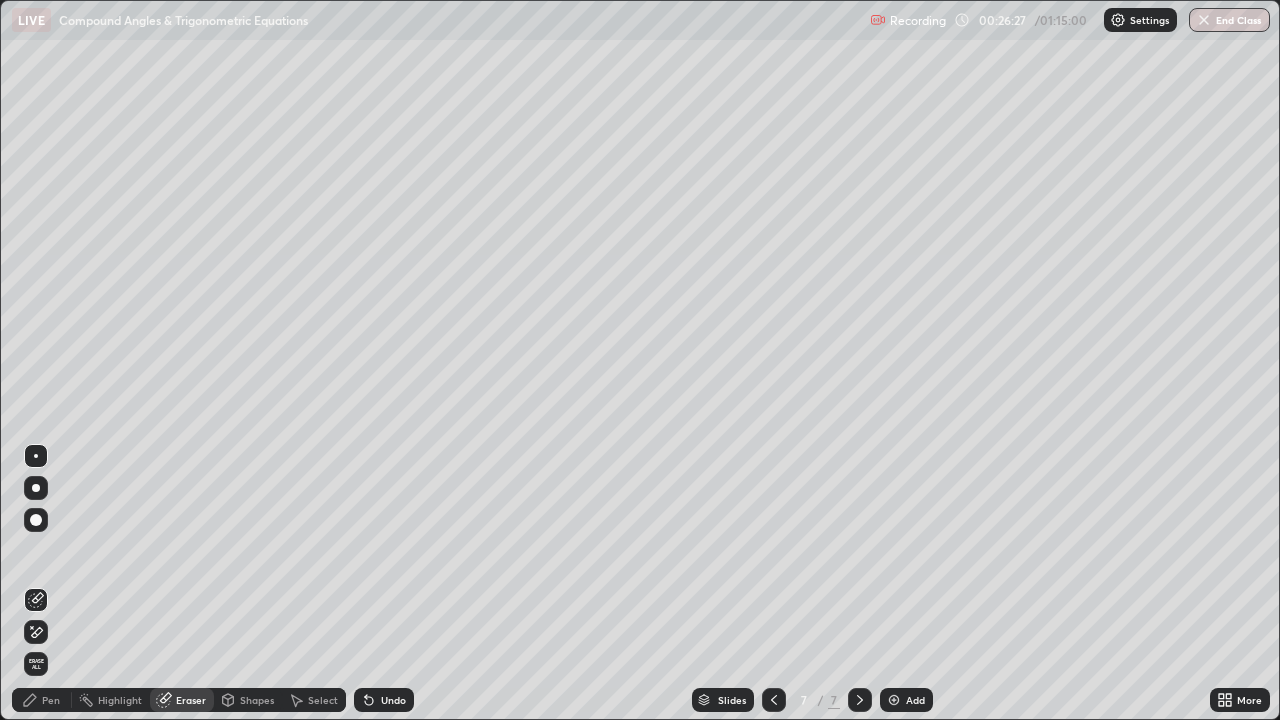 click on "Pen" at bounding box center (42, 700) 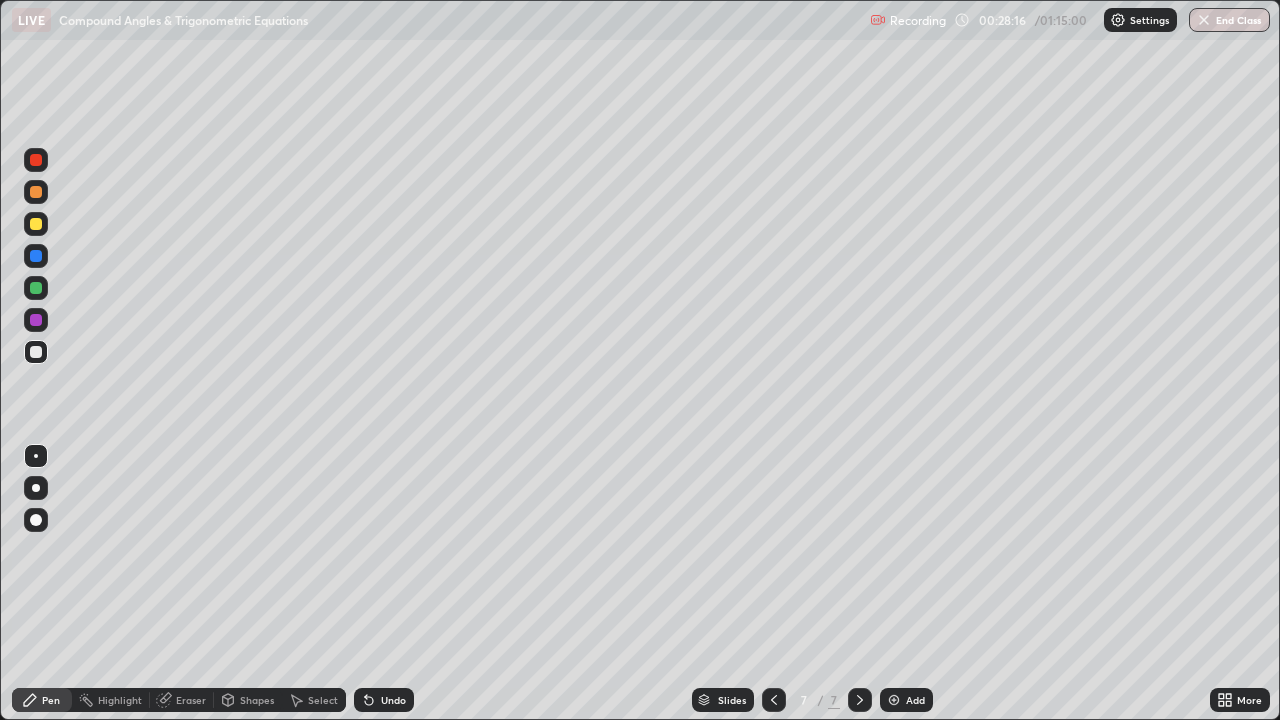 click on "Eraser" at bounding box center (191, 700) 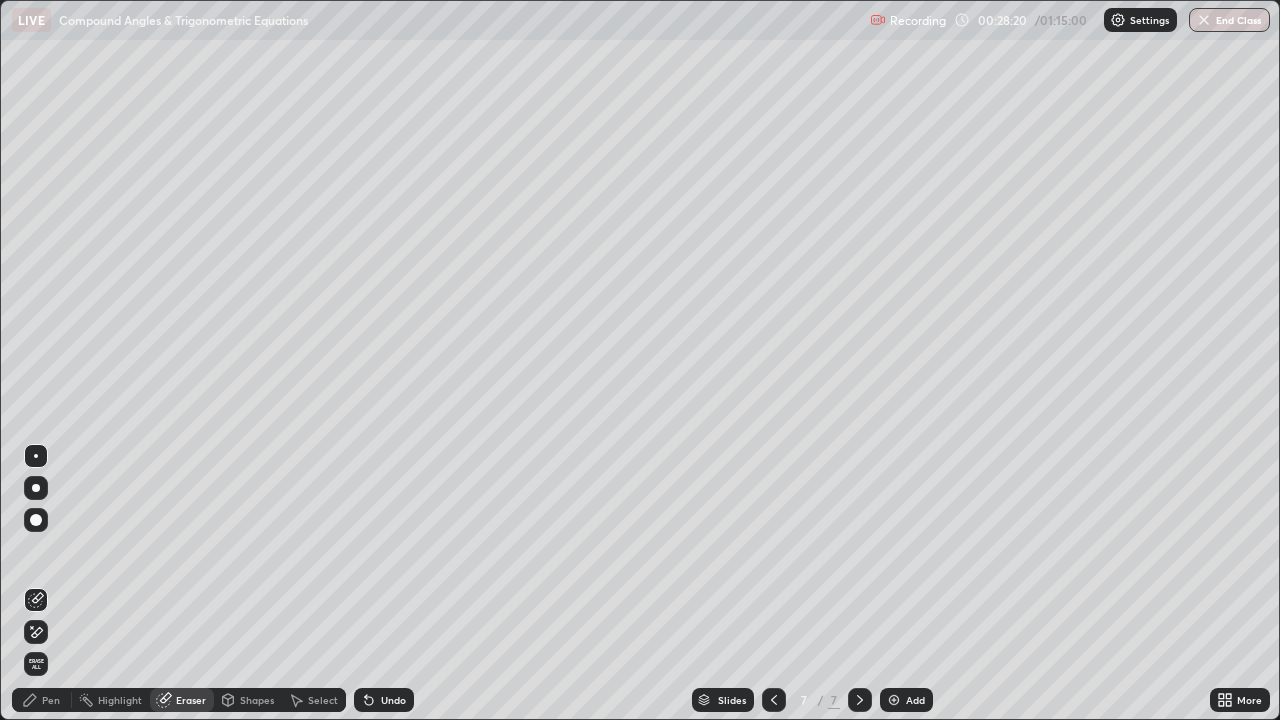 click on "Pen" at bounding box center [51, 700] 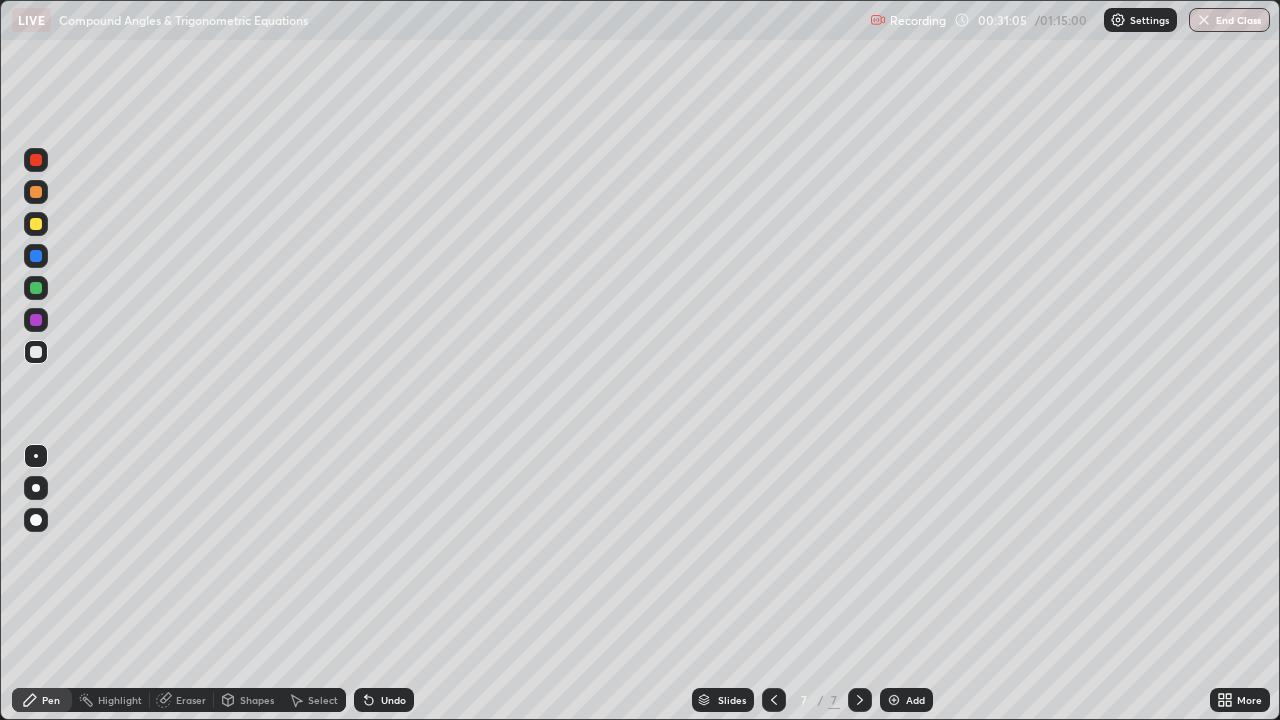 click on "Add" at bounding box center (915, 700) 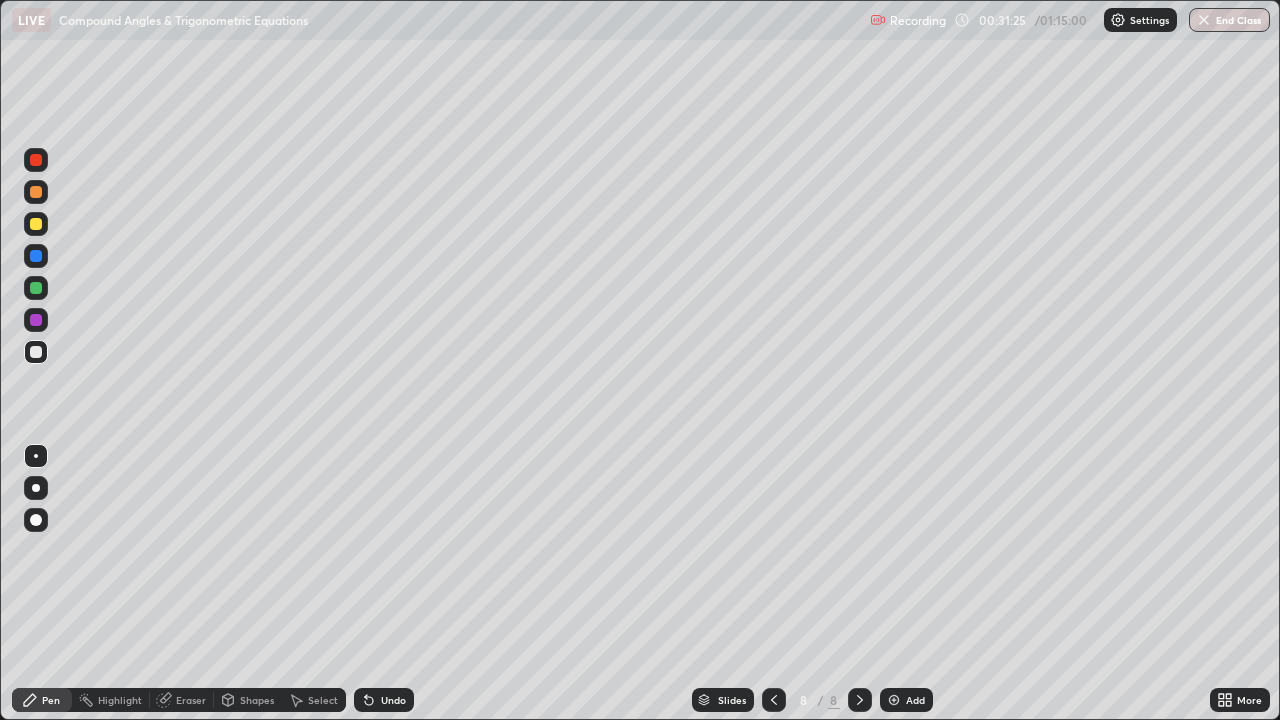 click at bounding box center (36, 224) 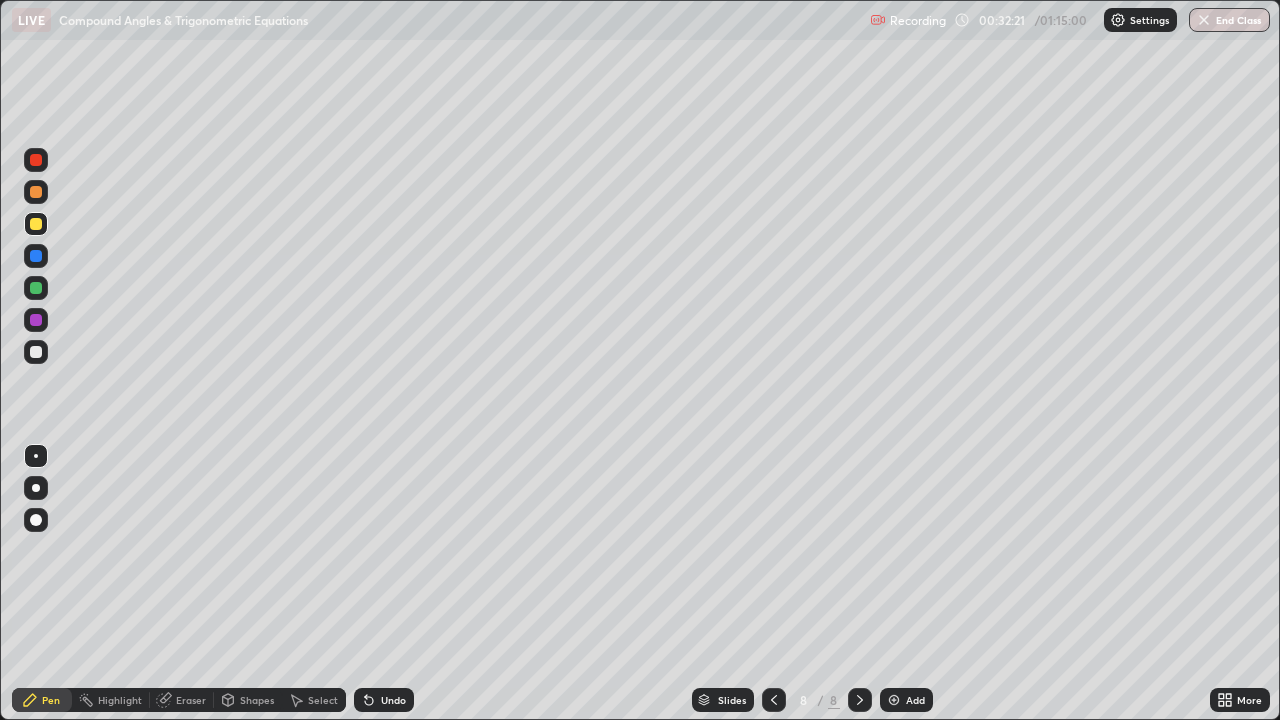 click on "Undo" at bounding box center [393, 700] 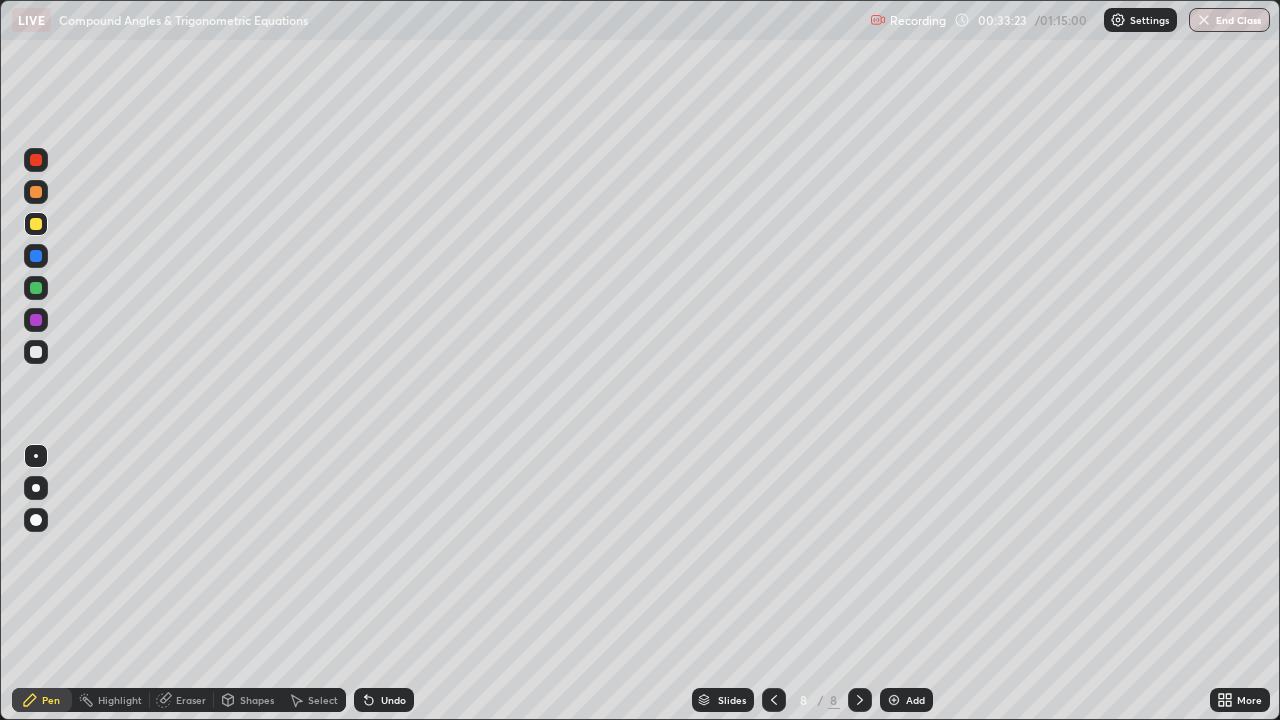 click at bounding box center [36, 352] 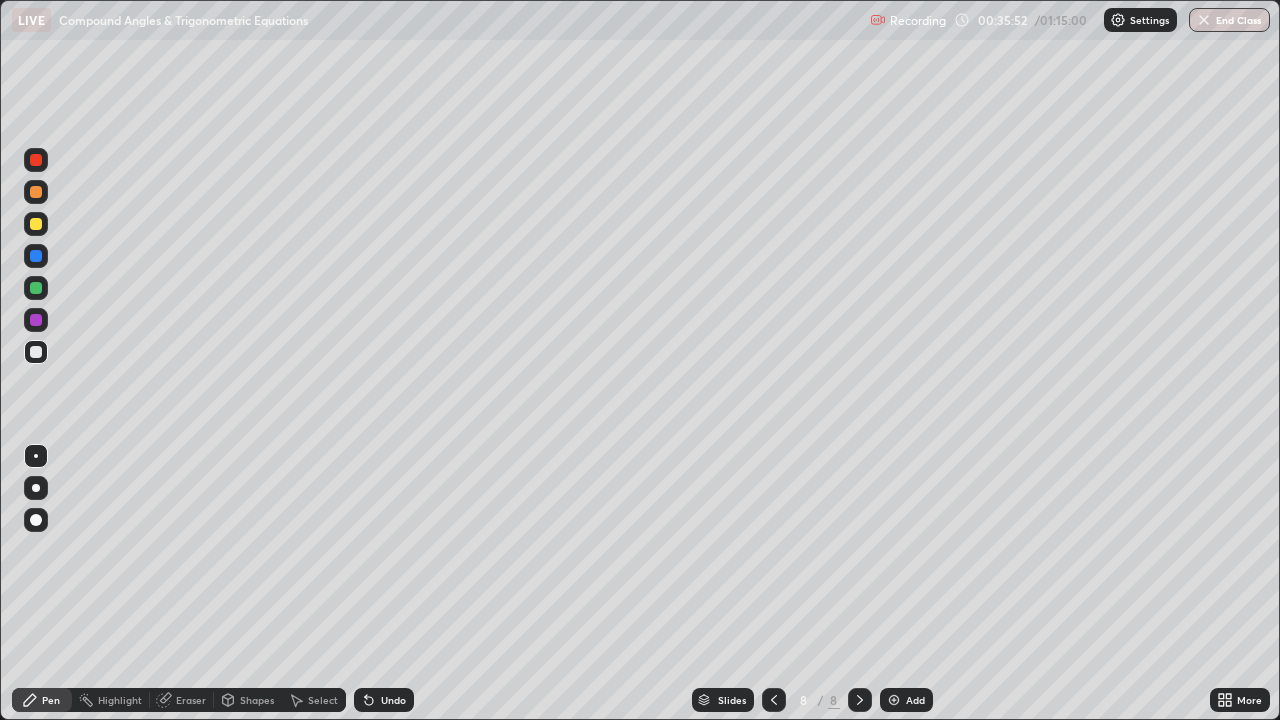 click on "Add" at bounding box center [906, 700] 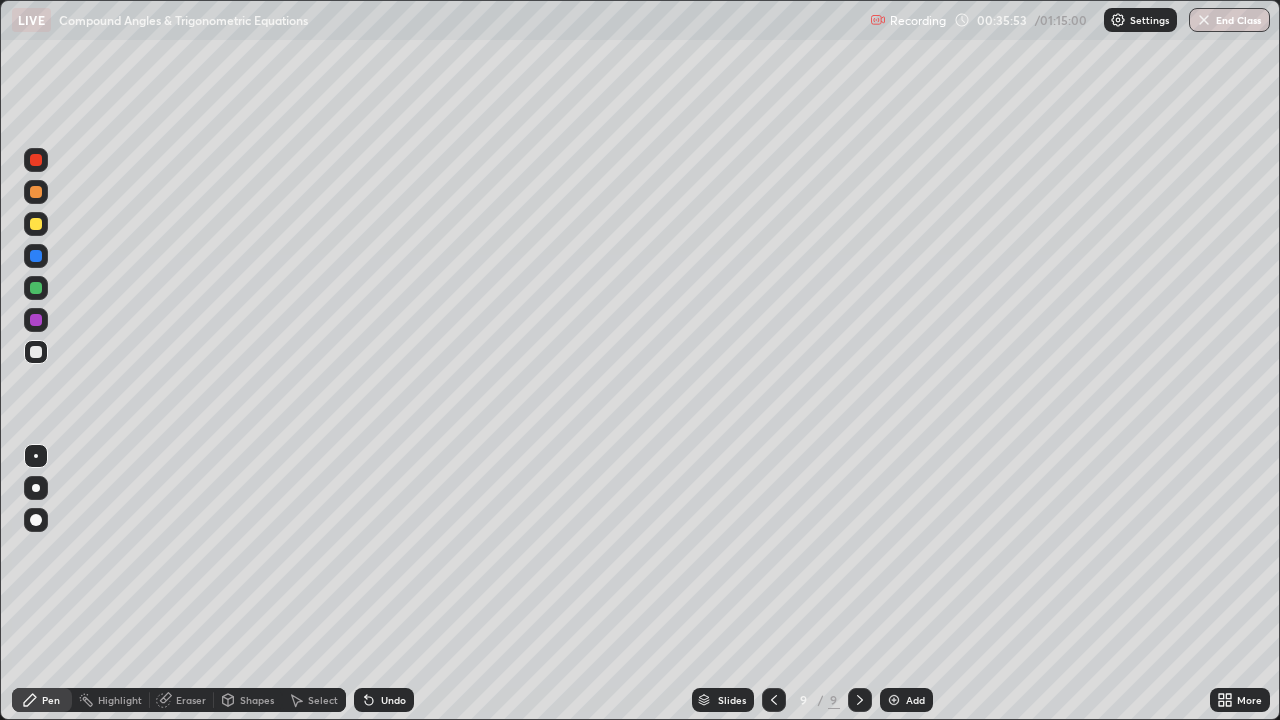 click at bounding box center (36, 224) 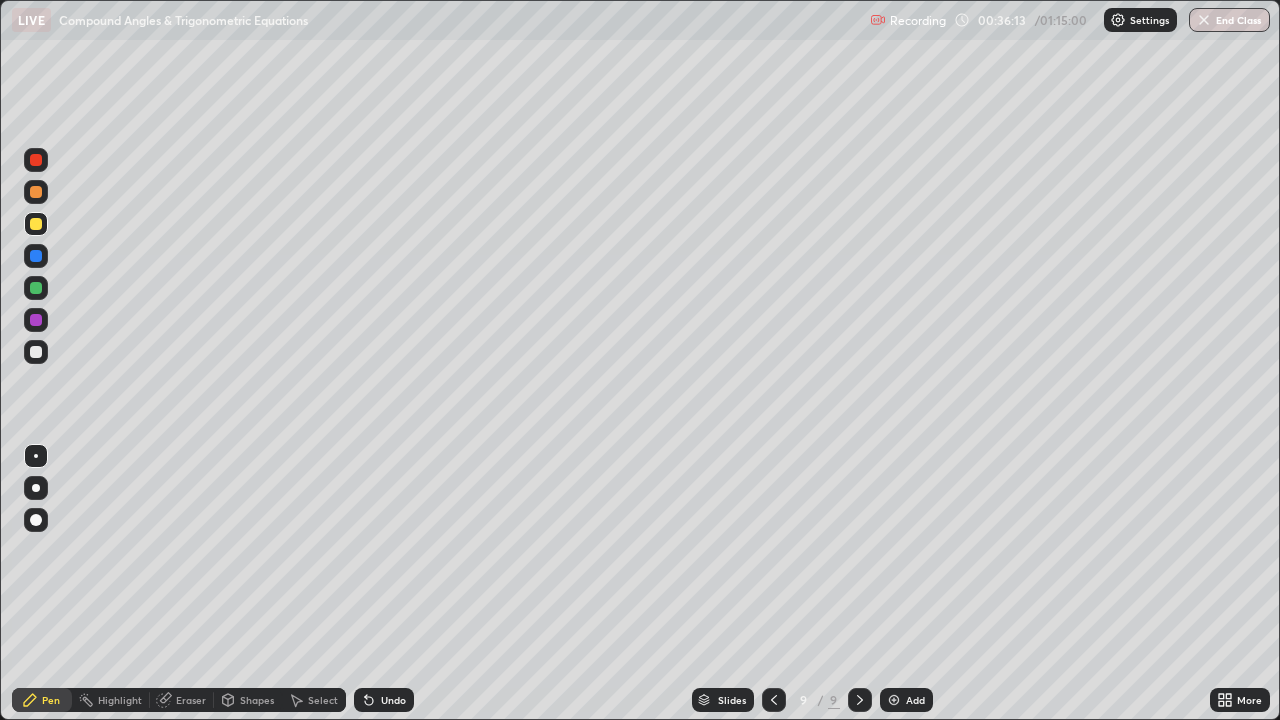 click at bounding box center (36, 352) 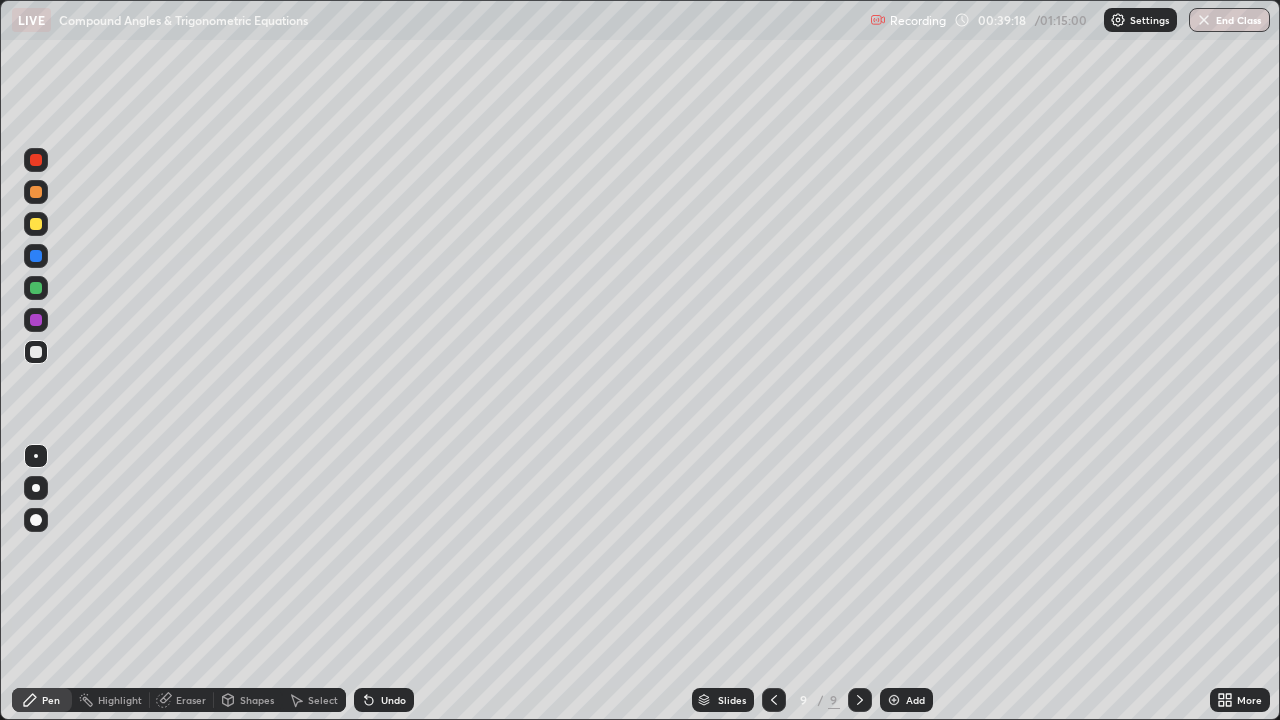 click at bounding box center (36, 288) 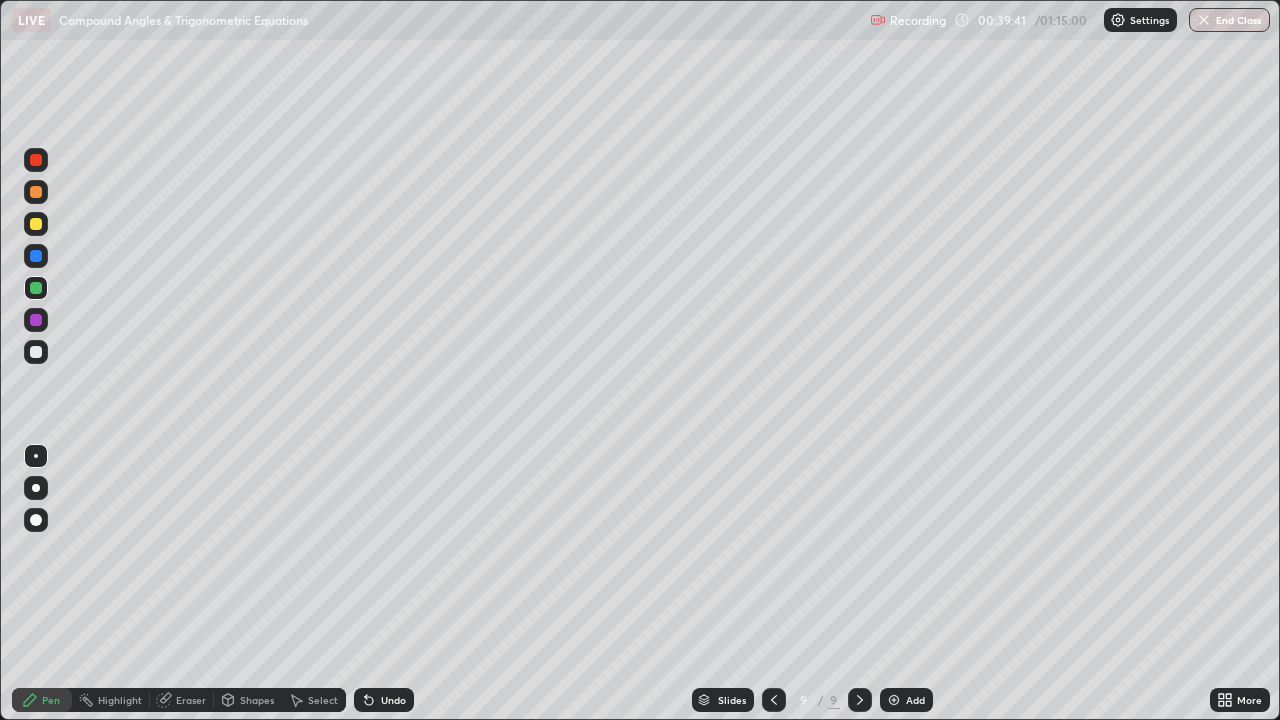 click on "Undo" at bounding box center (393, 700) 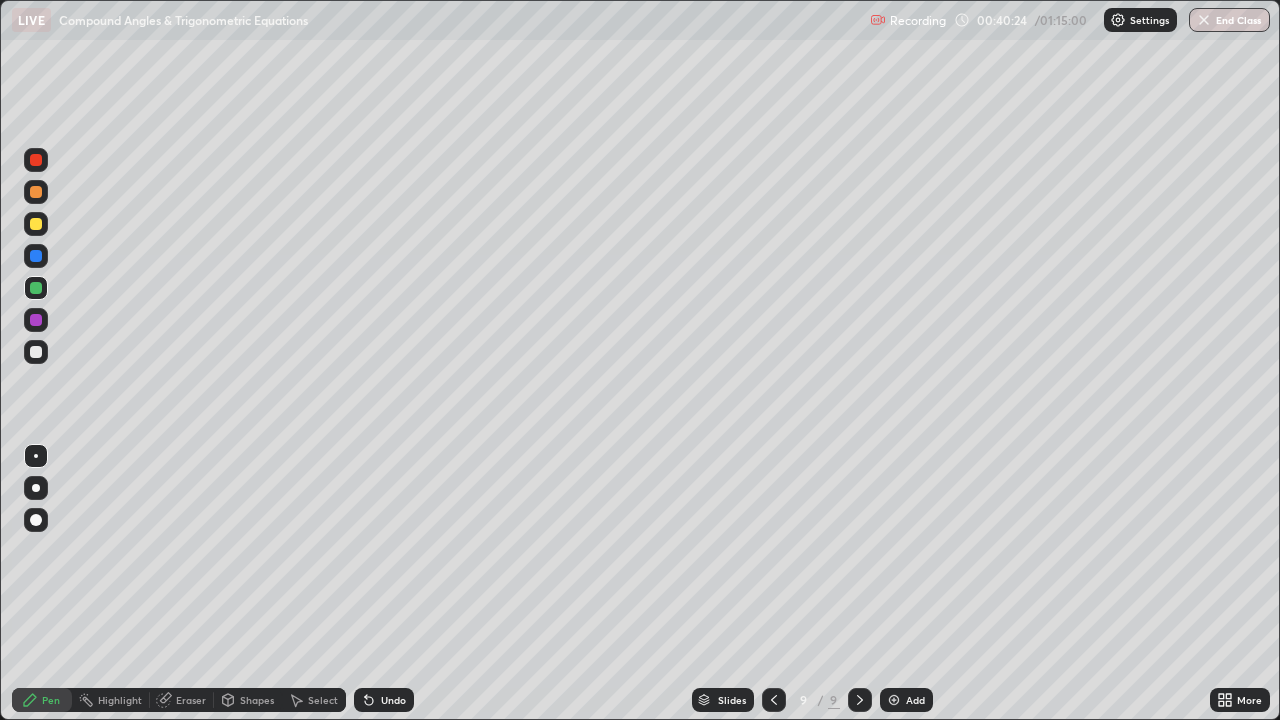 click on "Eraser" at bounding box center [191, 700] 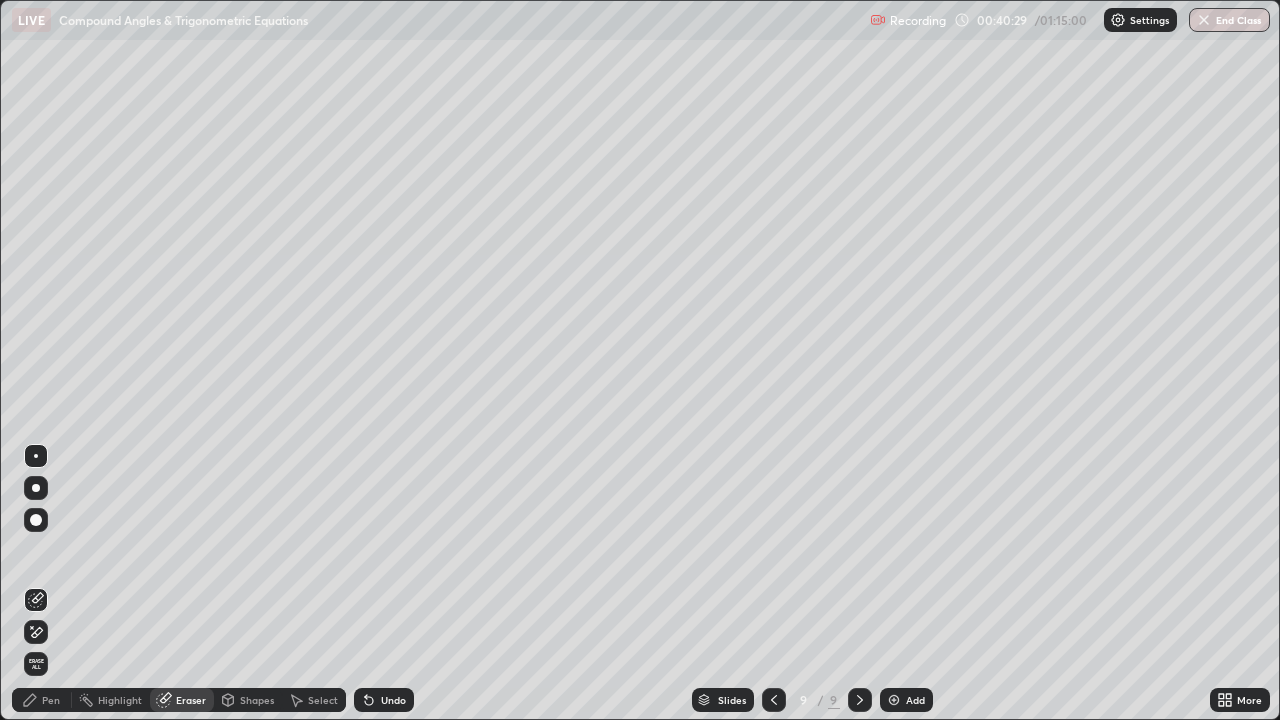 click on "Pen" at bounding box center (51, 700) 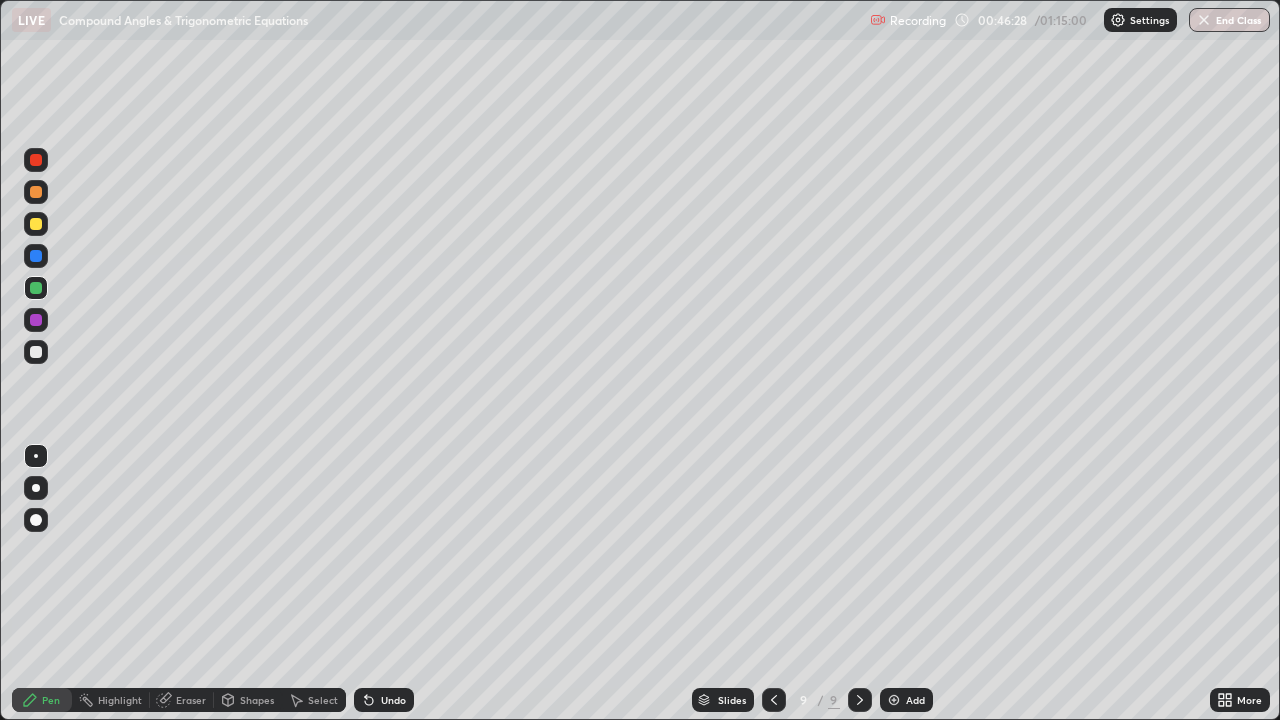 click on "Add" at bounding box center (915, 700) 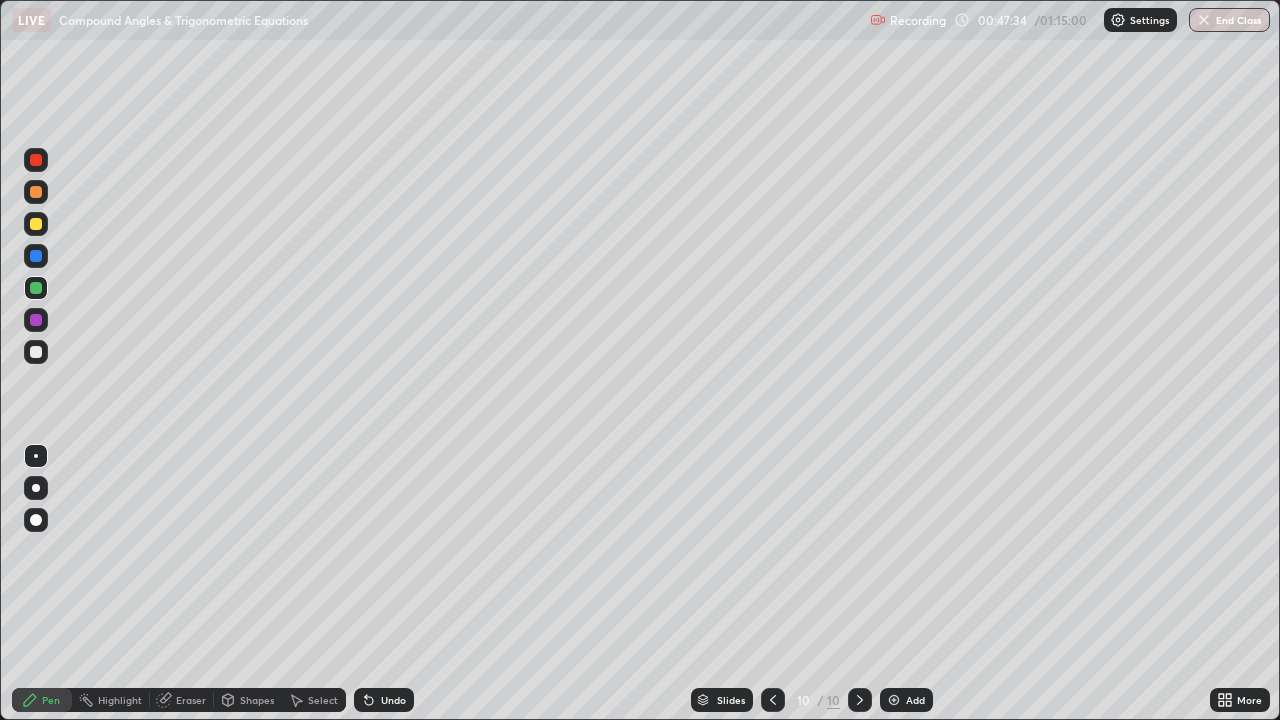 click at bounding box center (36, 224) 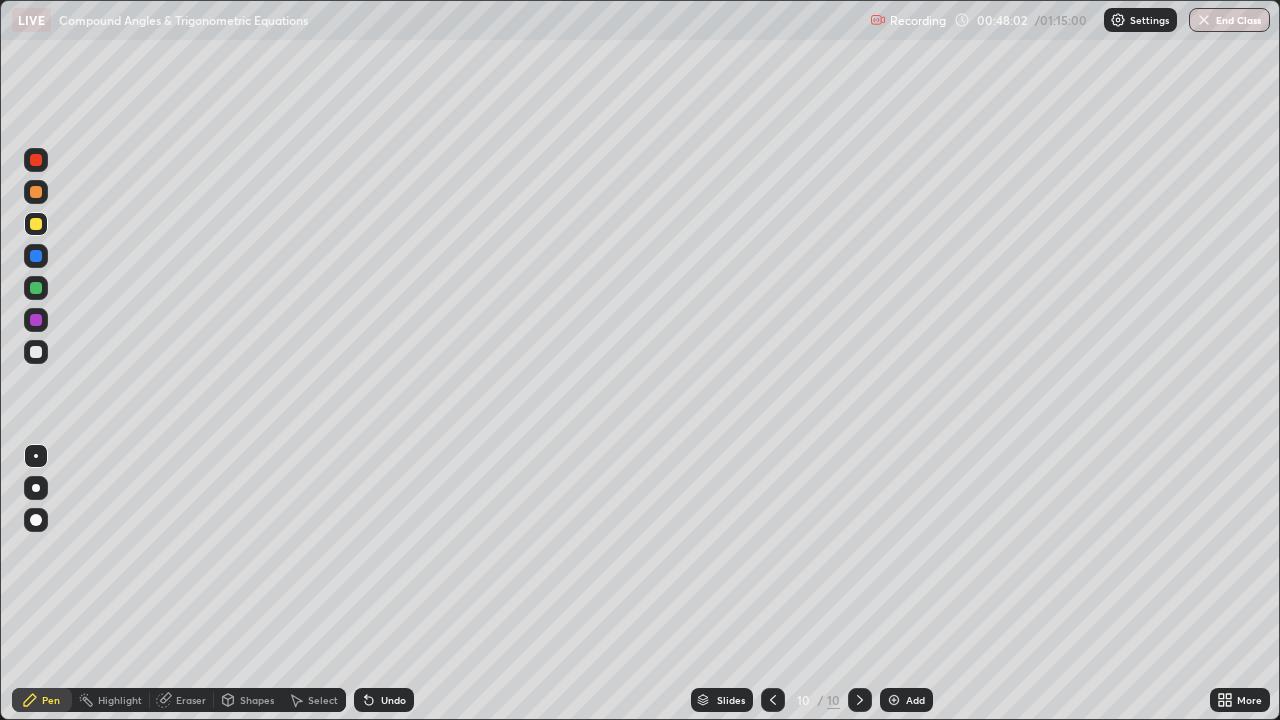 click at bounding box center (36, 352) 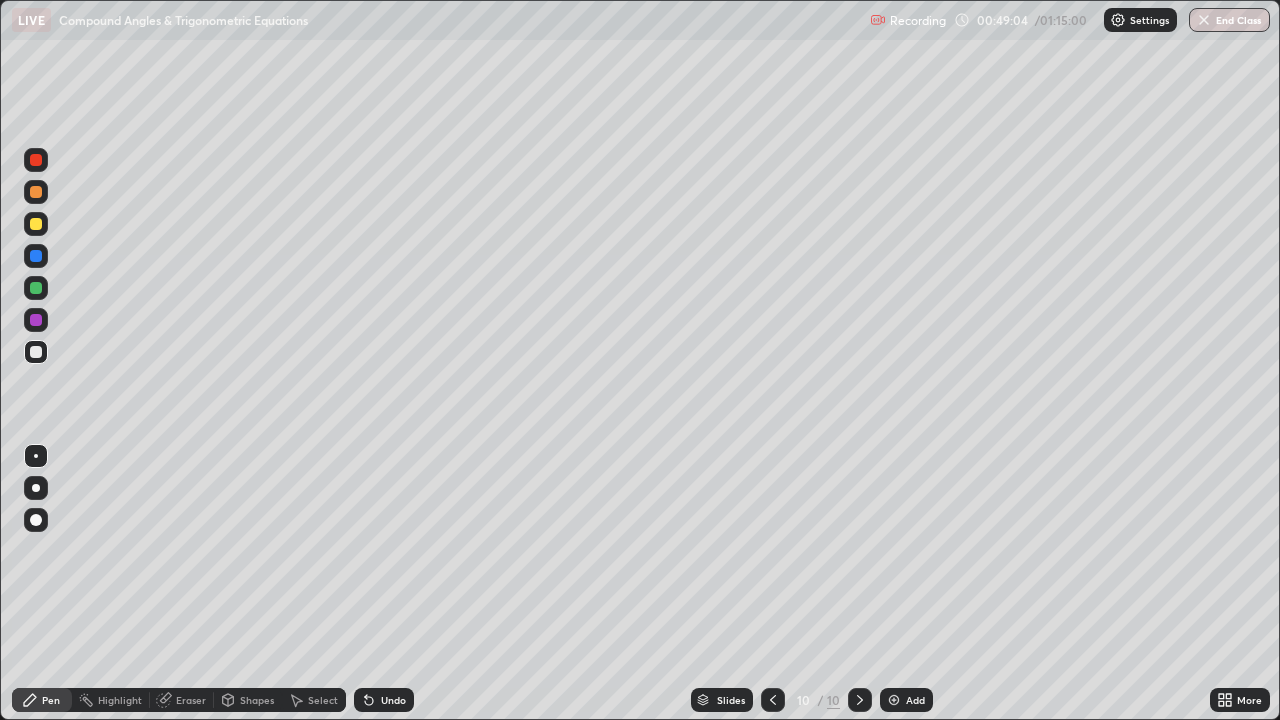click at bounding box center (36, 288) 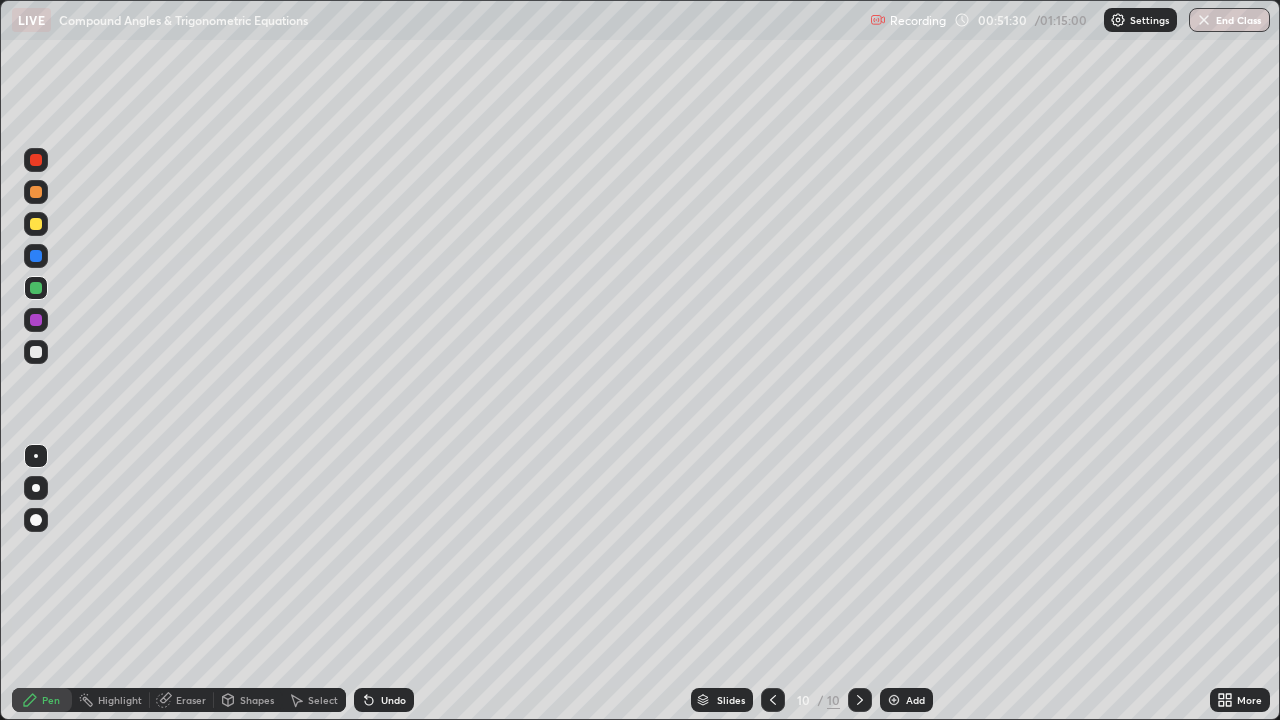 click at bounding box center [894, 700] 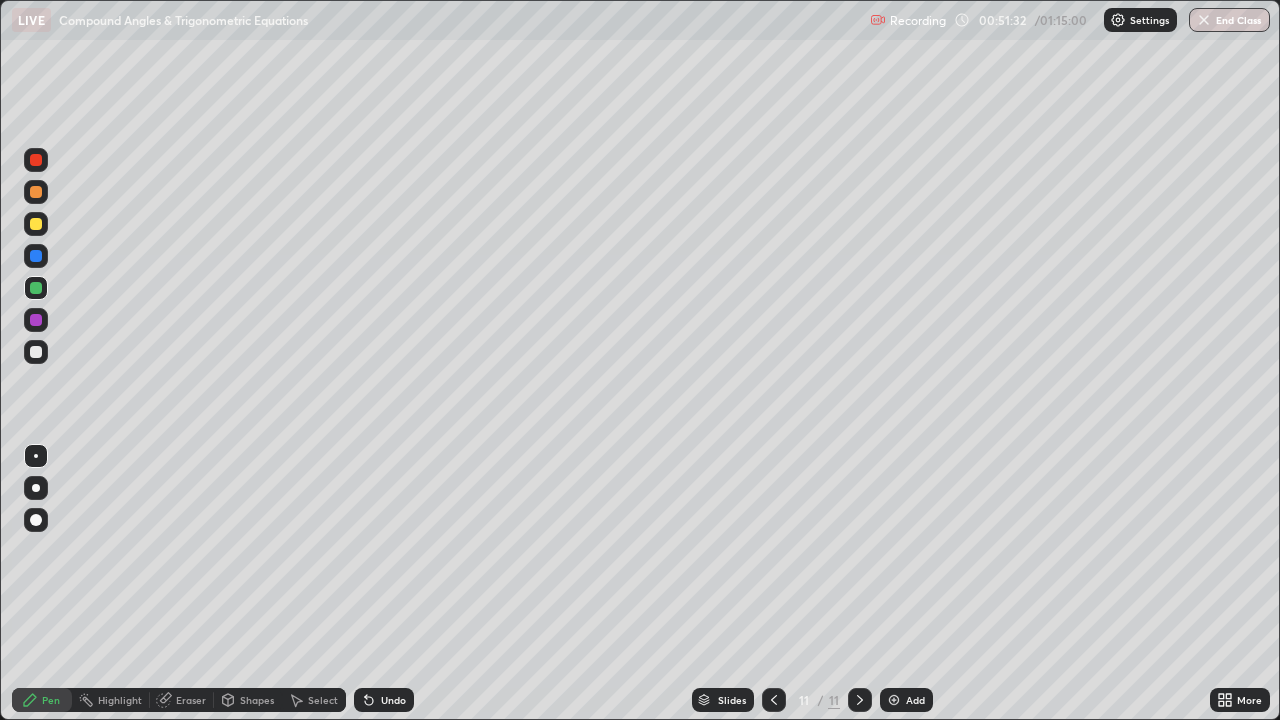 click at bounding box center [36, 224] 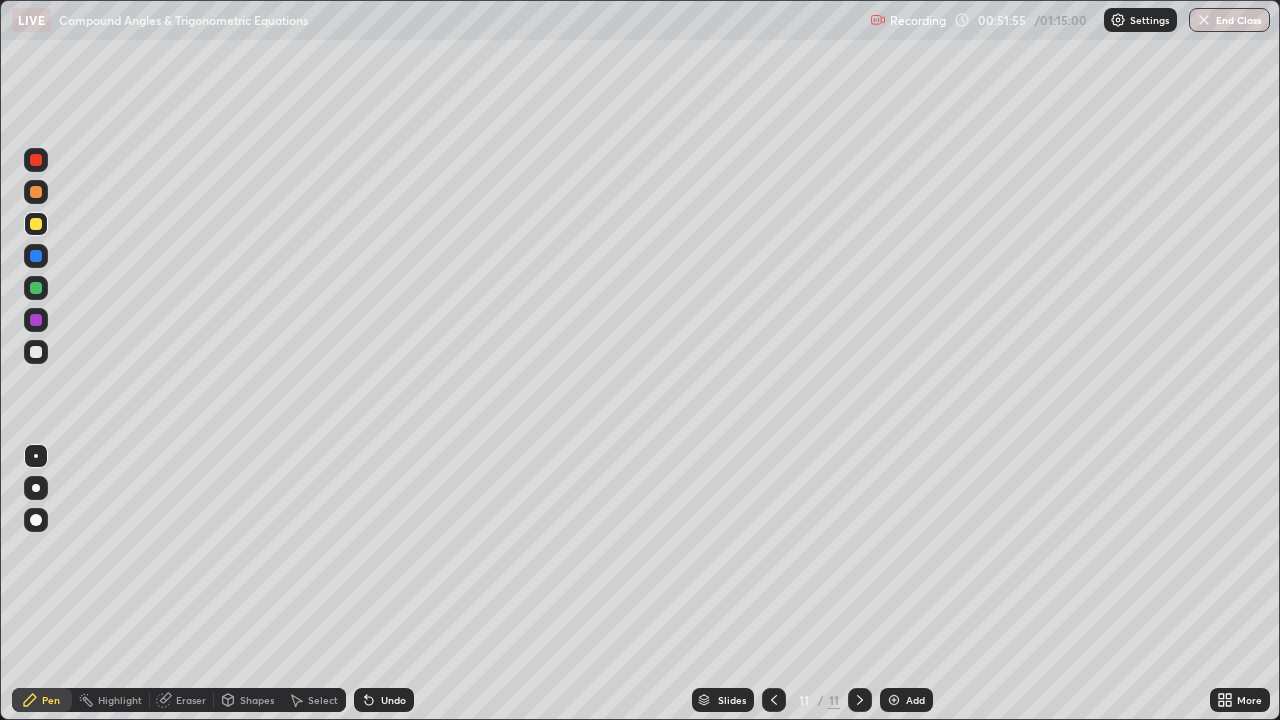 click at bounding box center (36, 352) 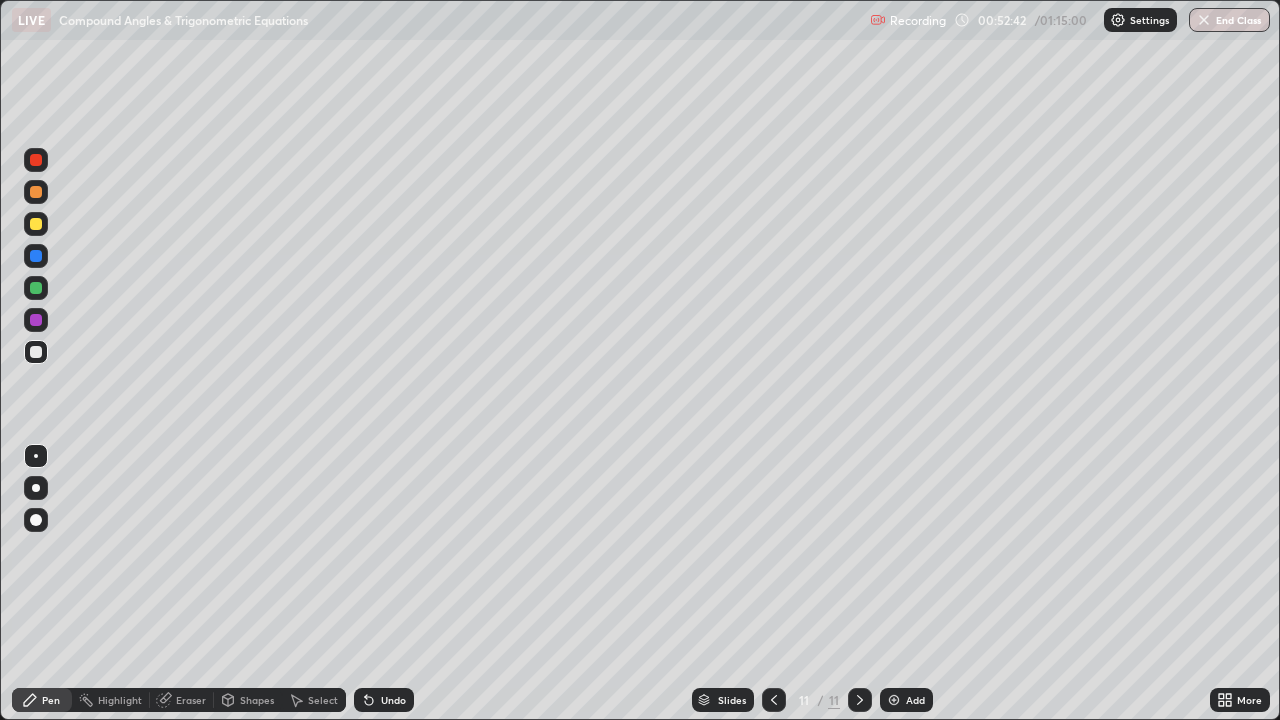 click 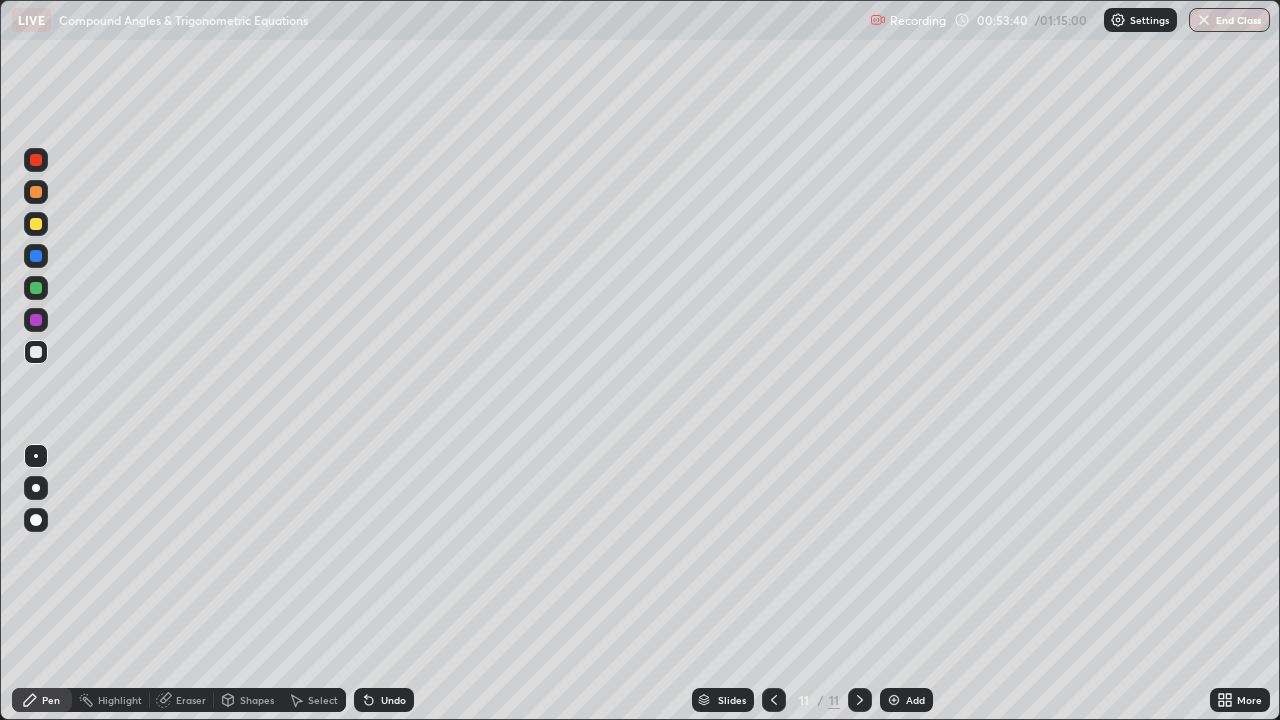 click at bounding box center [36, 288] 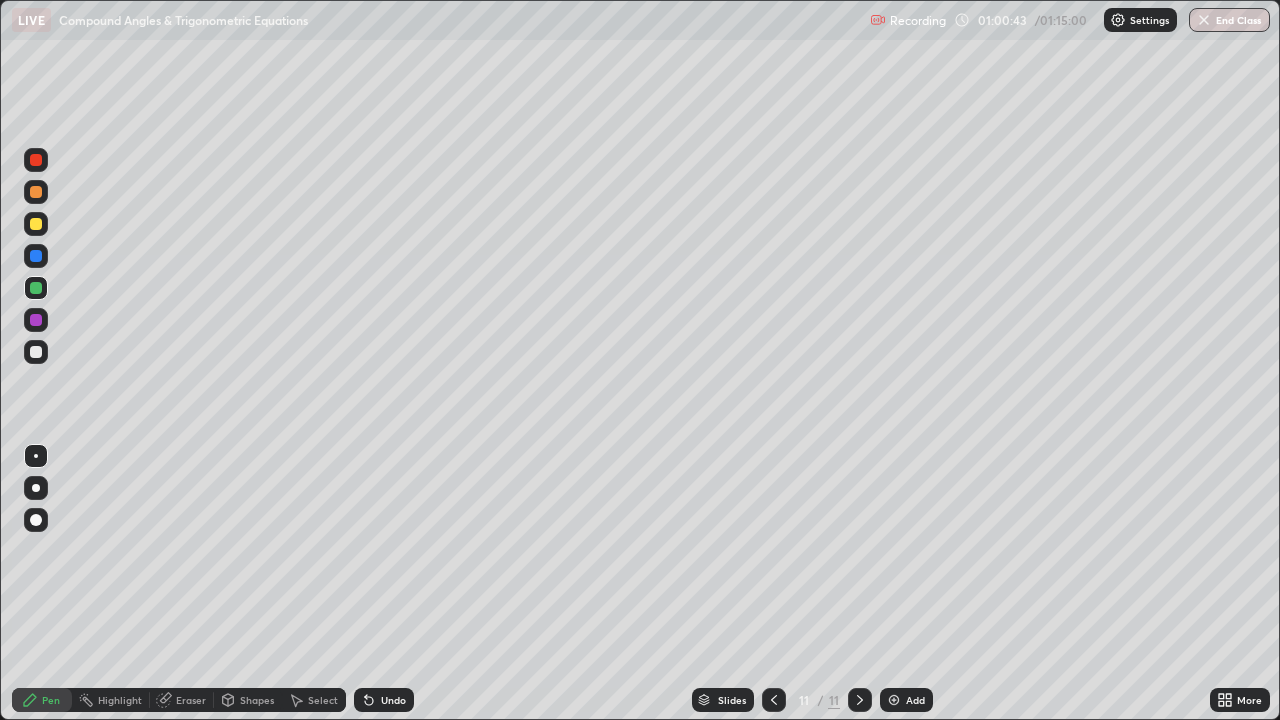 click on "Add" at bounding box center [915, 700] 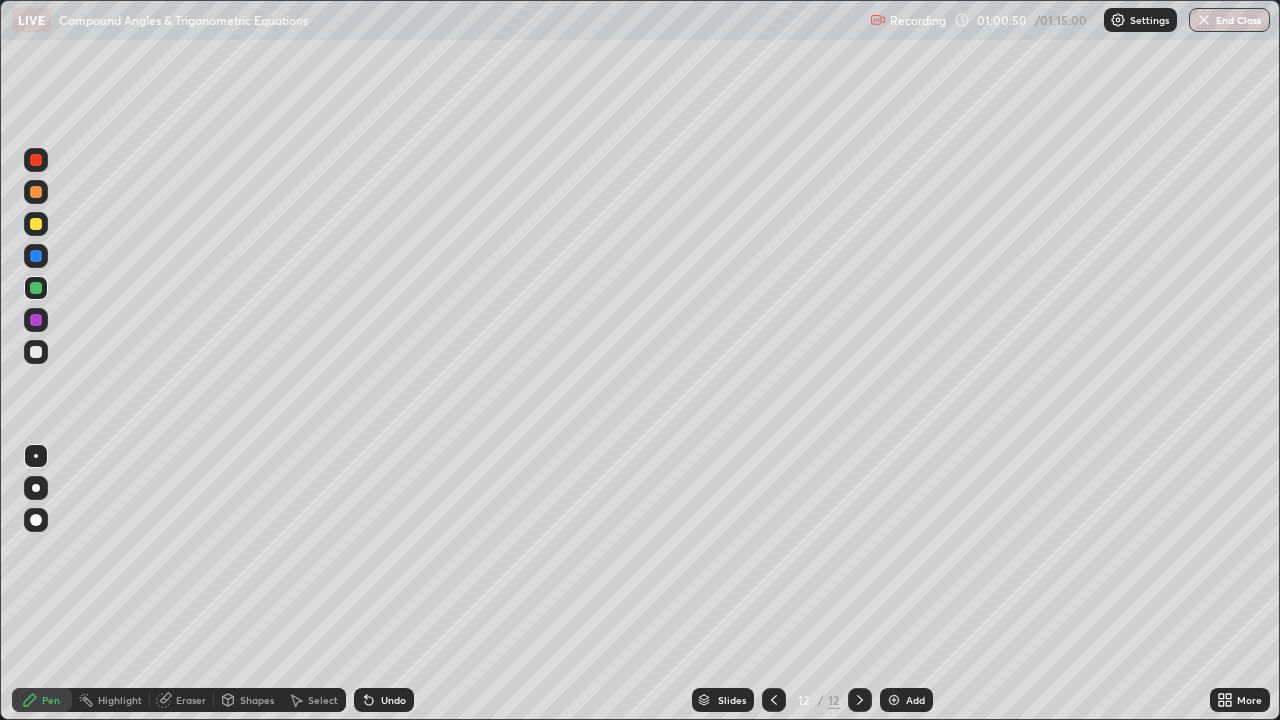 click at bounding box center [36, 352] 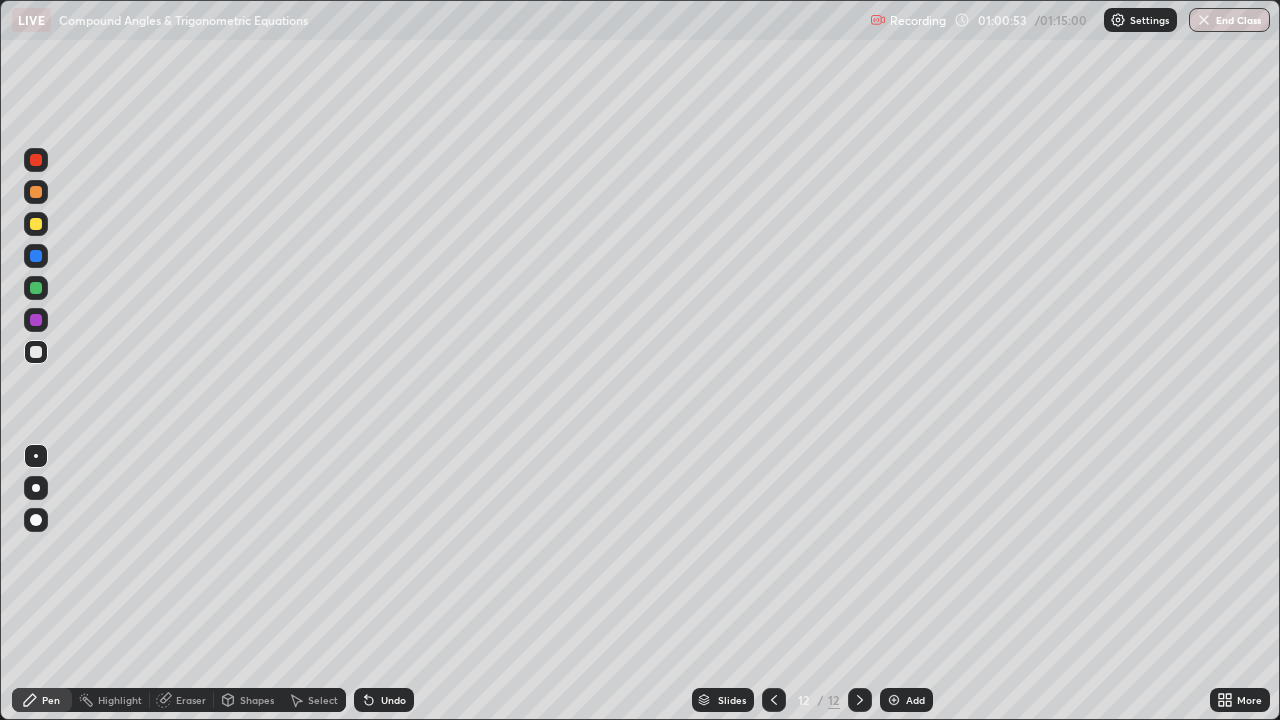 click at bounding box center (774, 700) 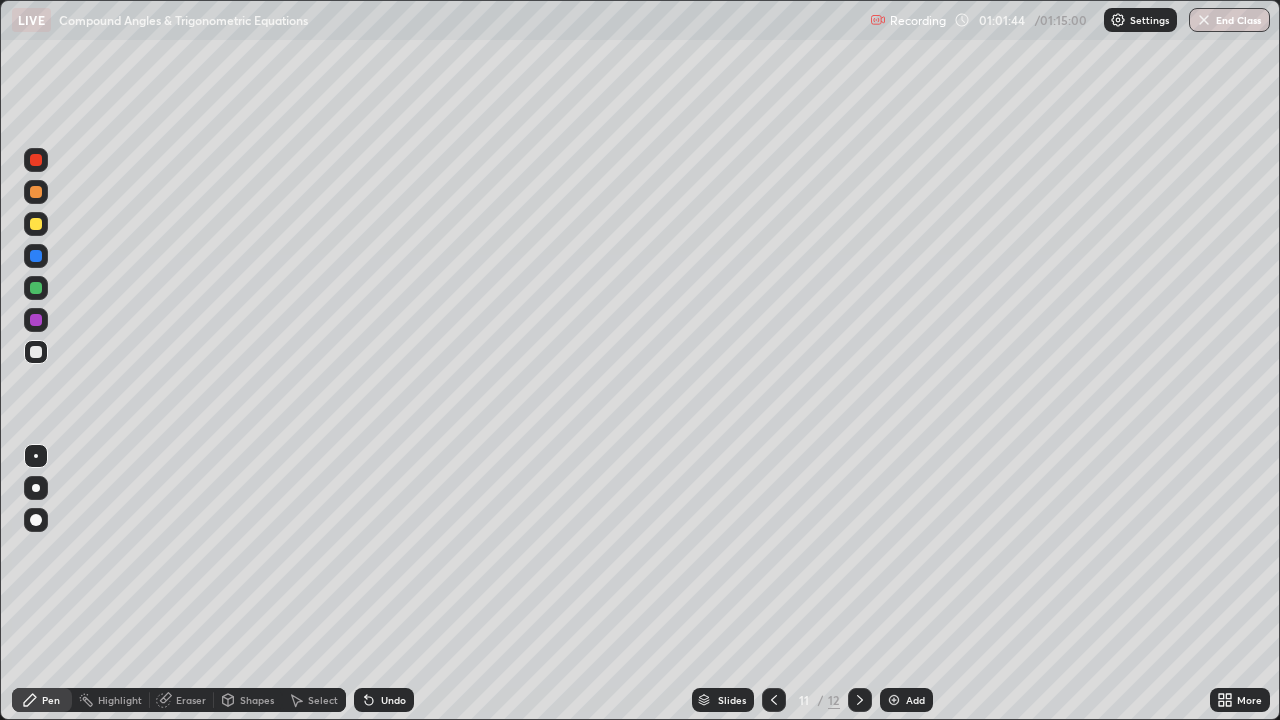 click 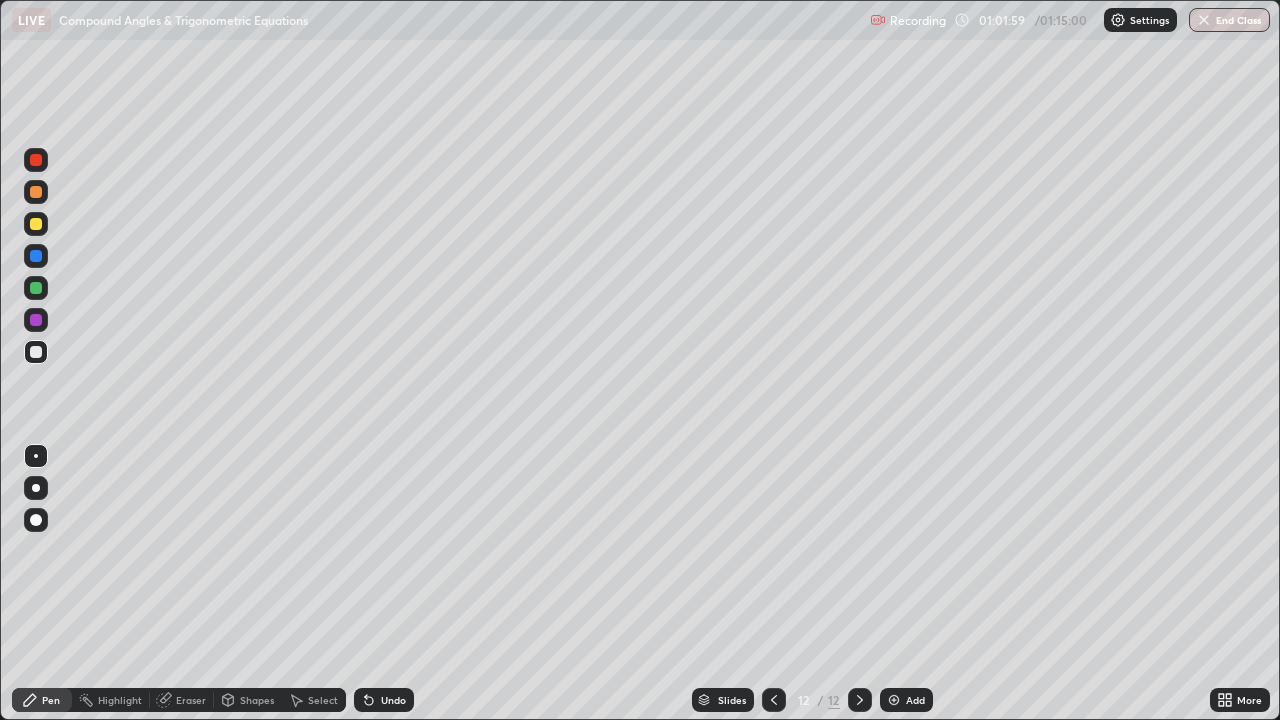 click at bounding box center [774, 700] 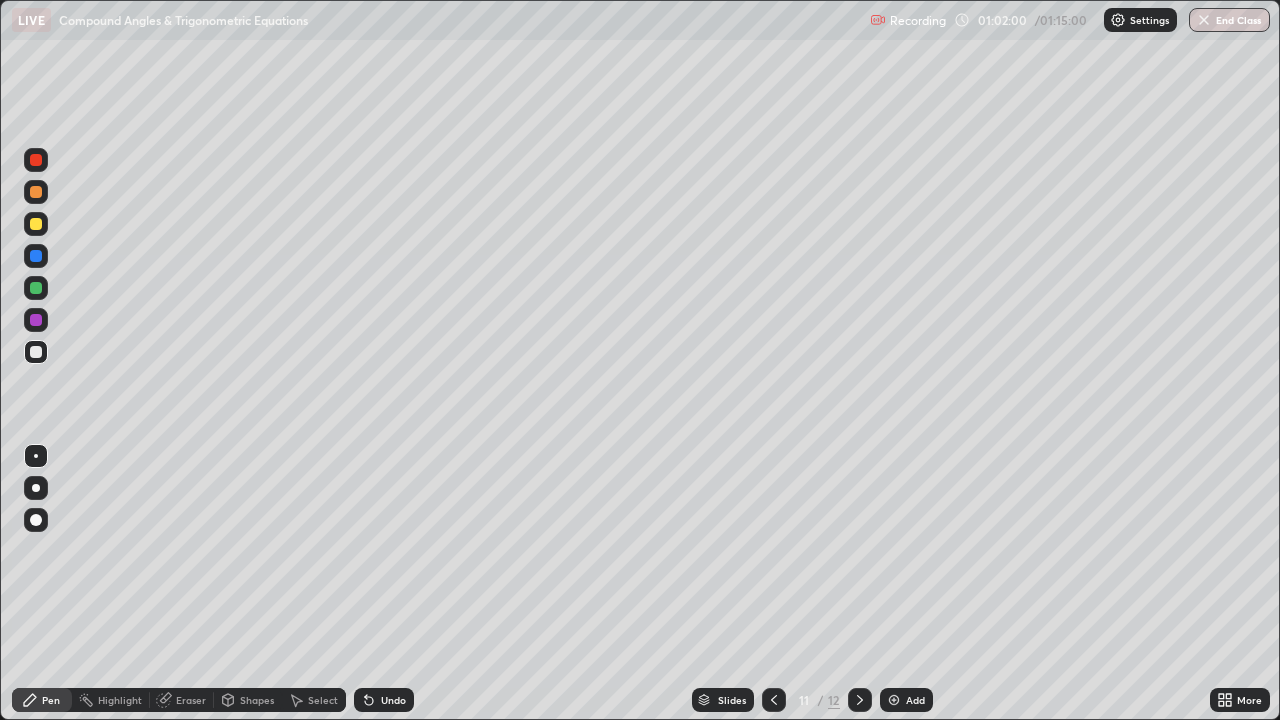 click at bounding box center [860, 700] 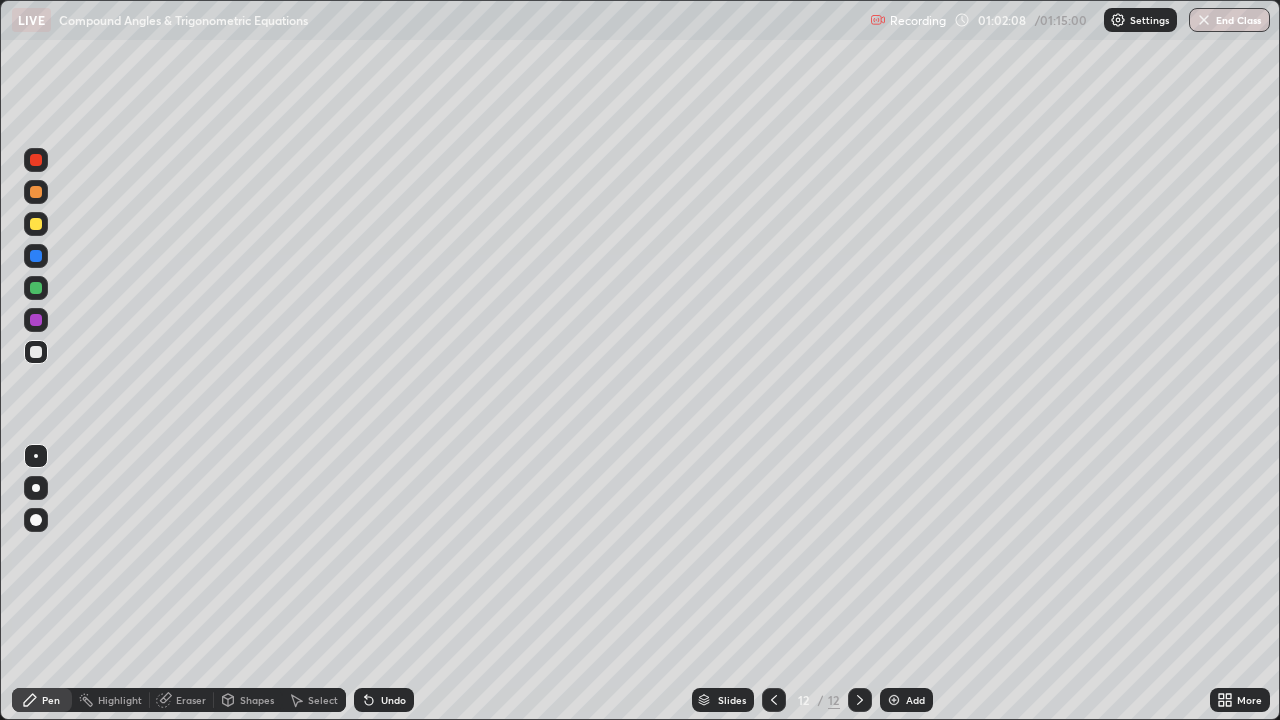 click at bounding box center (36, 288) 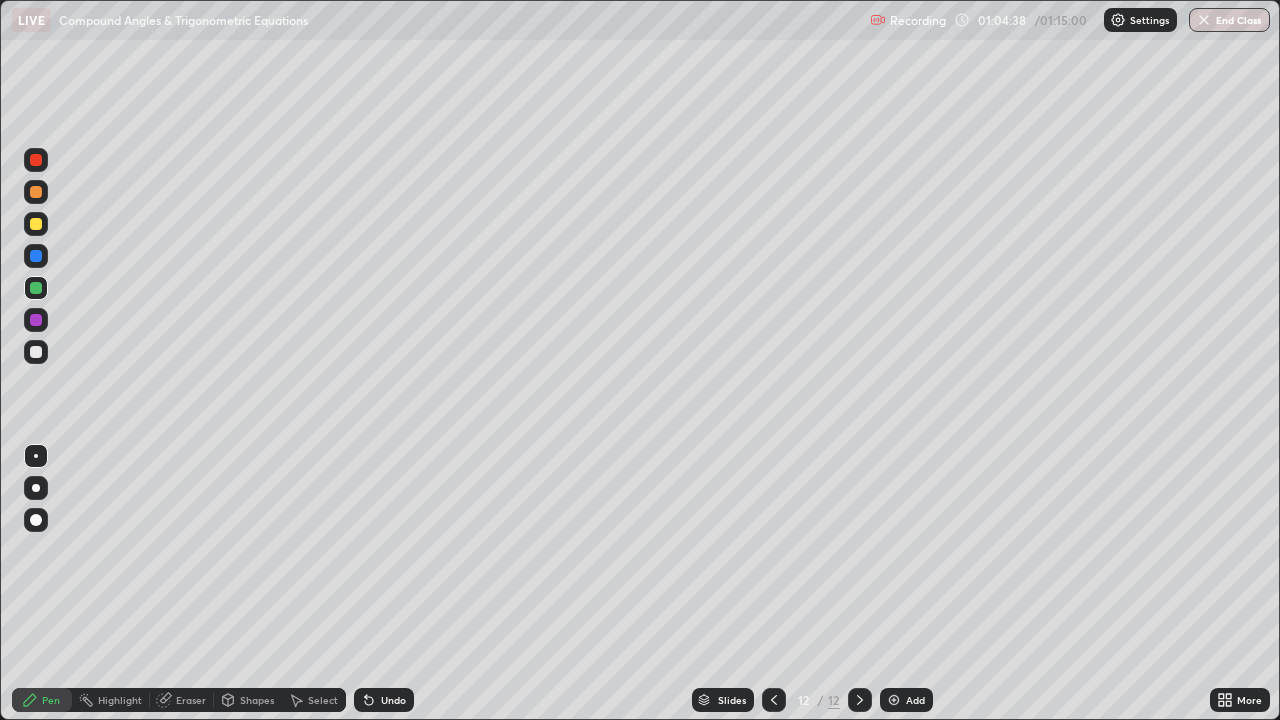 click on "Undo" at bounding box center [384, 700] 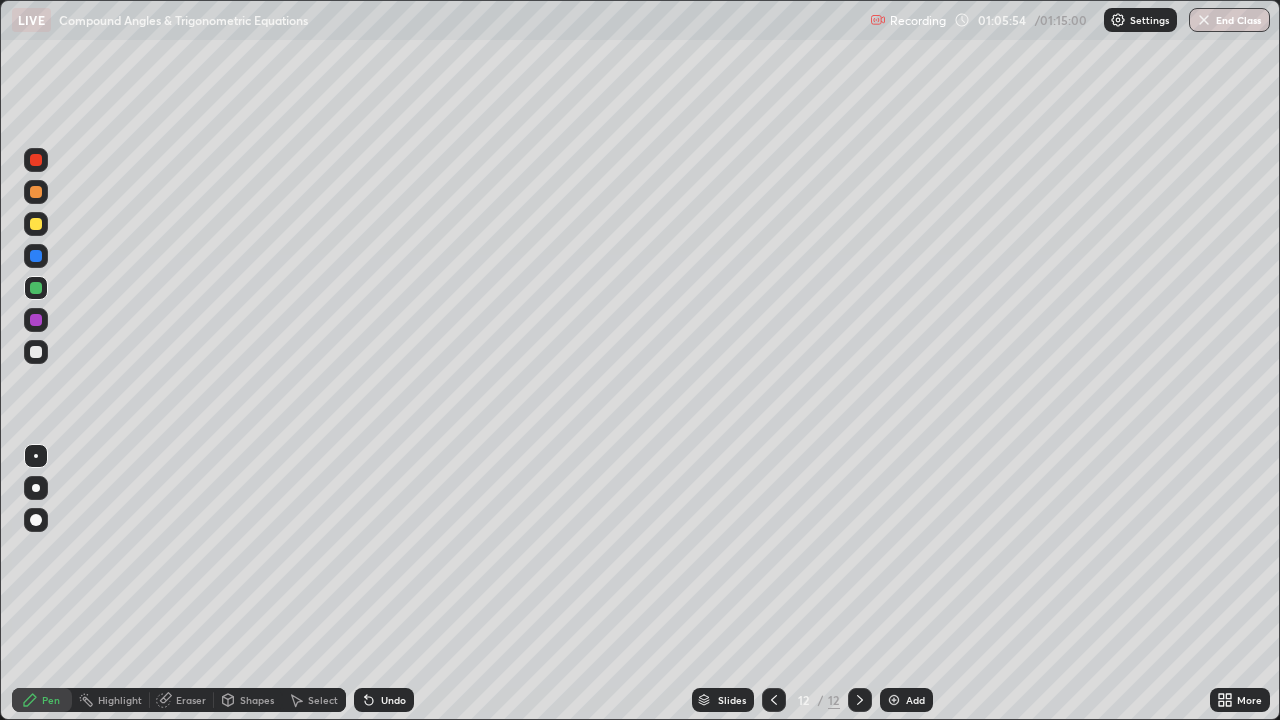 click 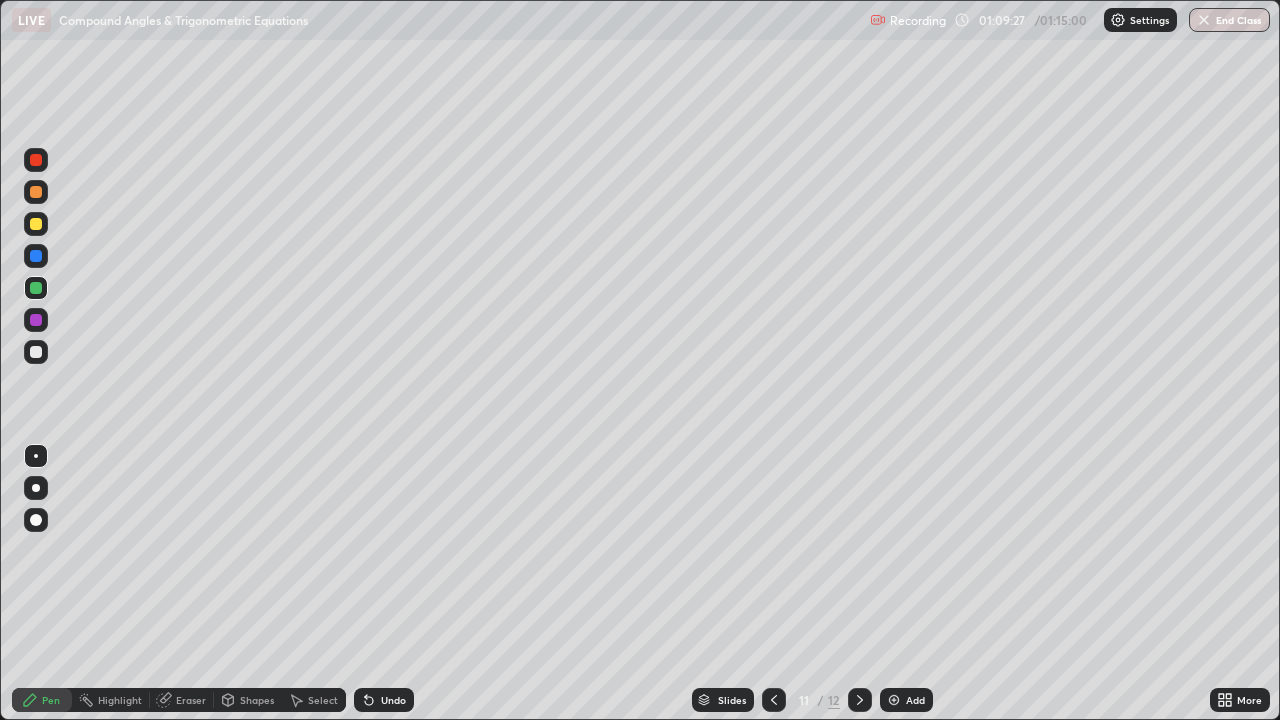 click on "End Class" at bounding box center [1229, 20] 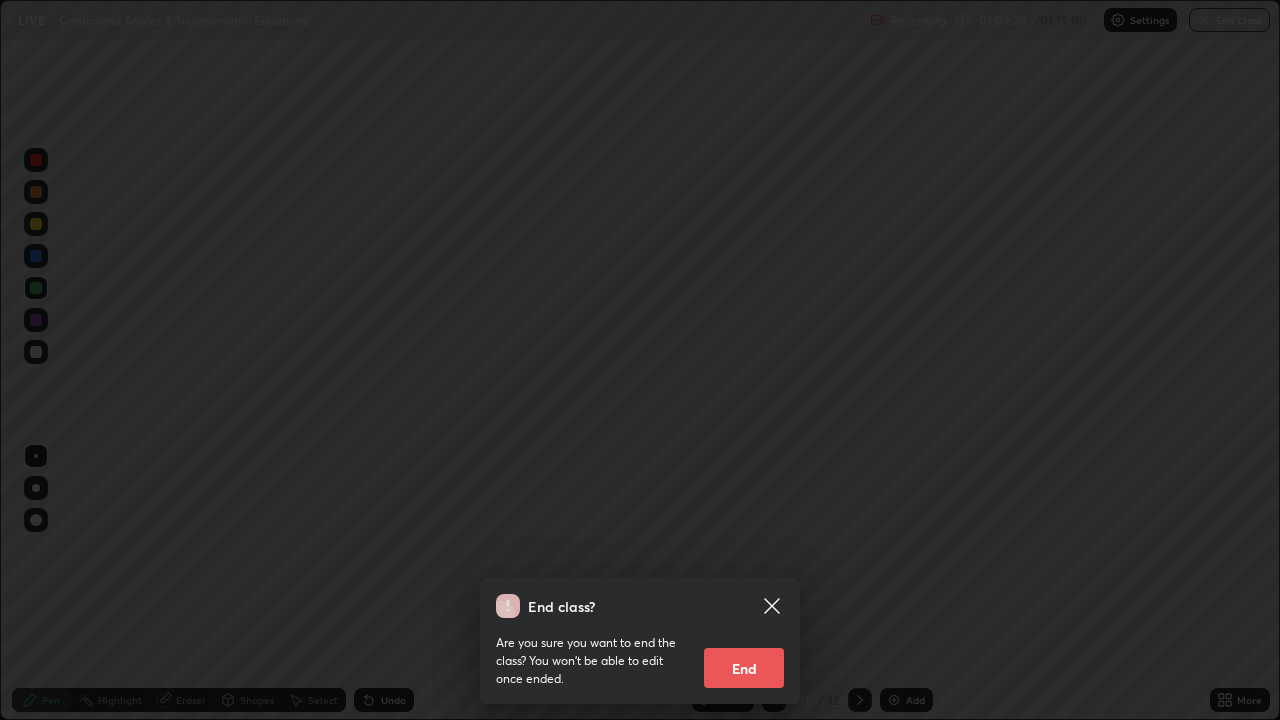 click on "End" at bounding box center [744, 668] 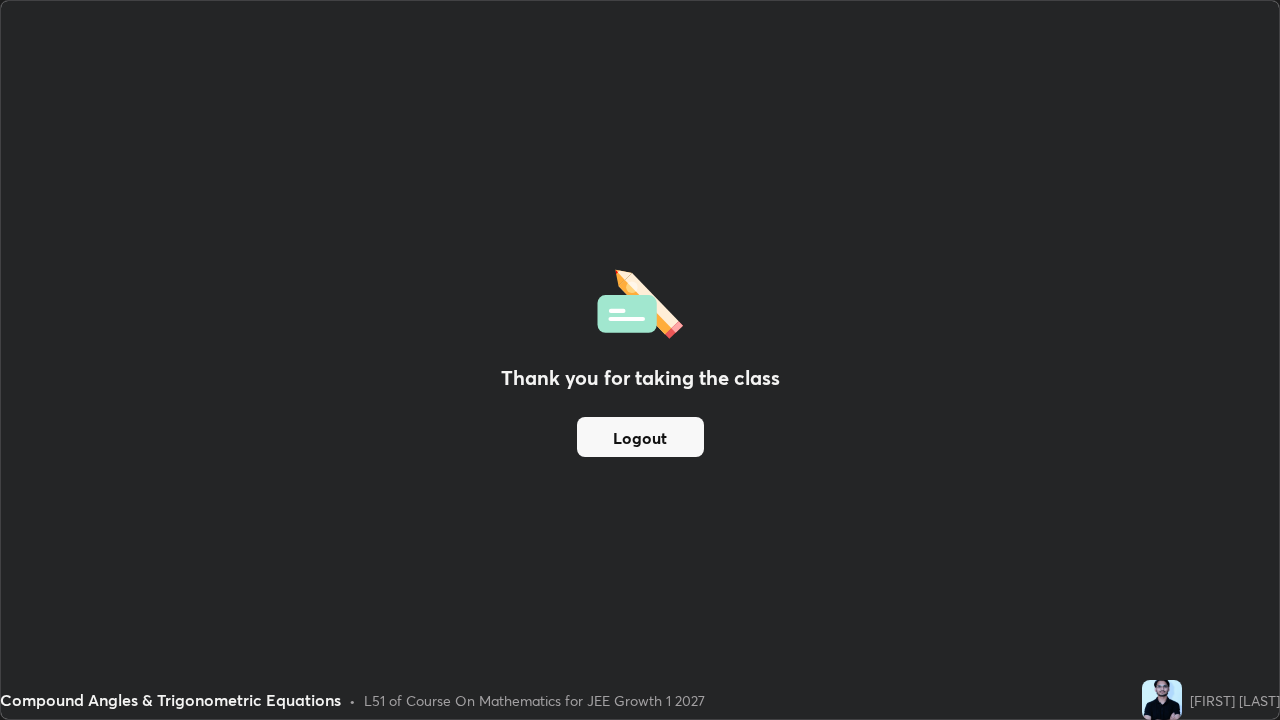 click on "Logout" at bounding box center (640, 437) 